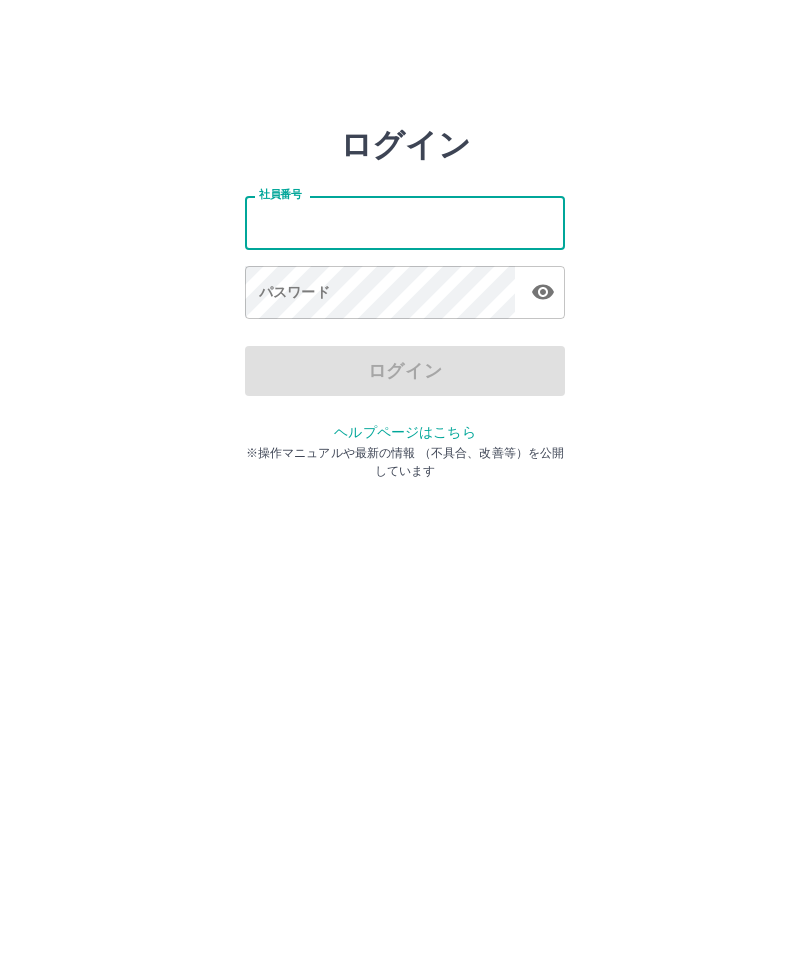 scroll, scrollTop: 0, scrollLeft: 0, axis: both 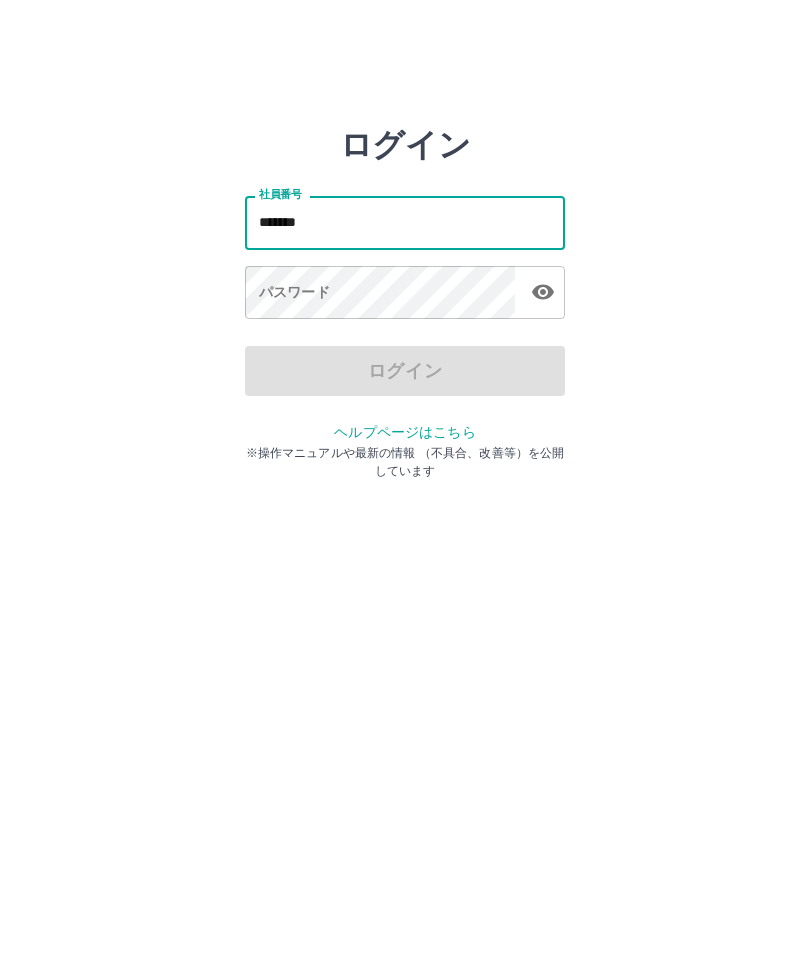 type on "*******" 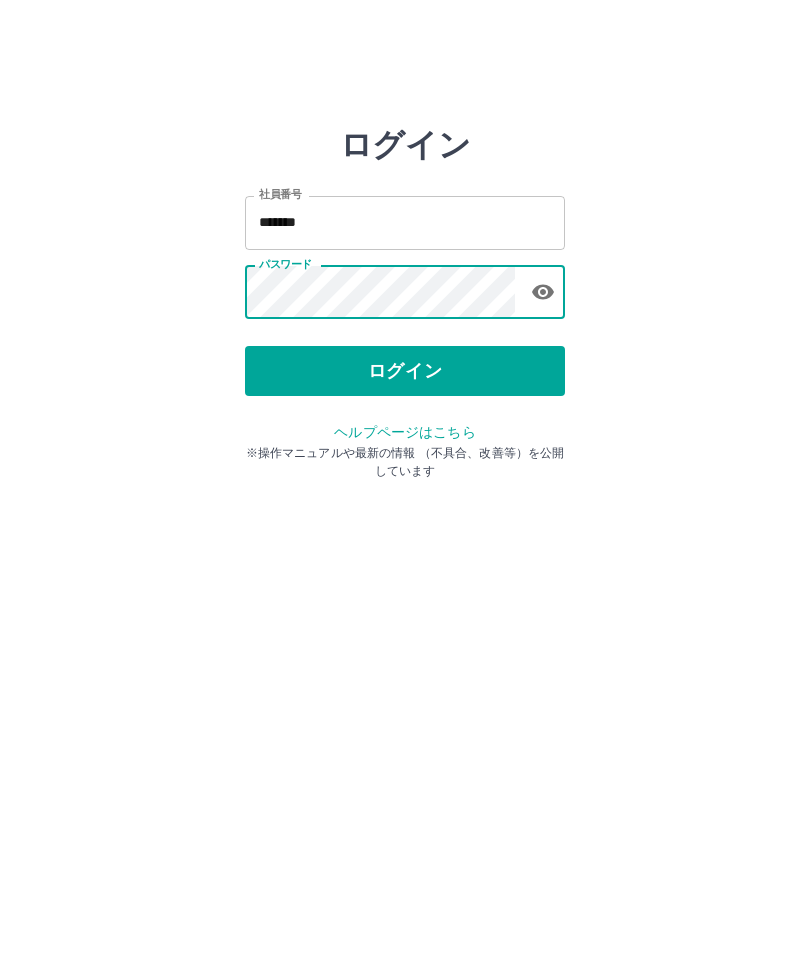 click on "ログイン" at bounding box center (405, 371) 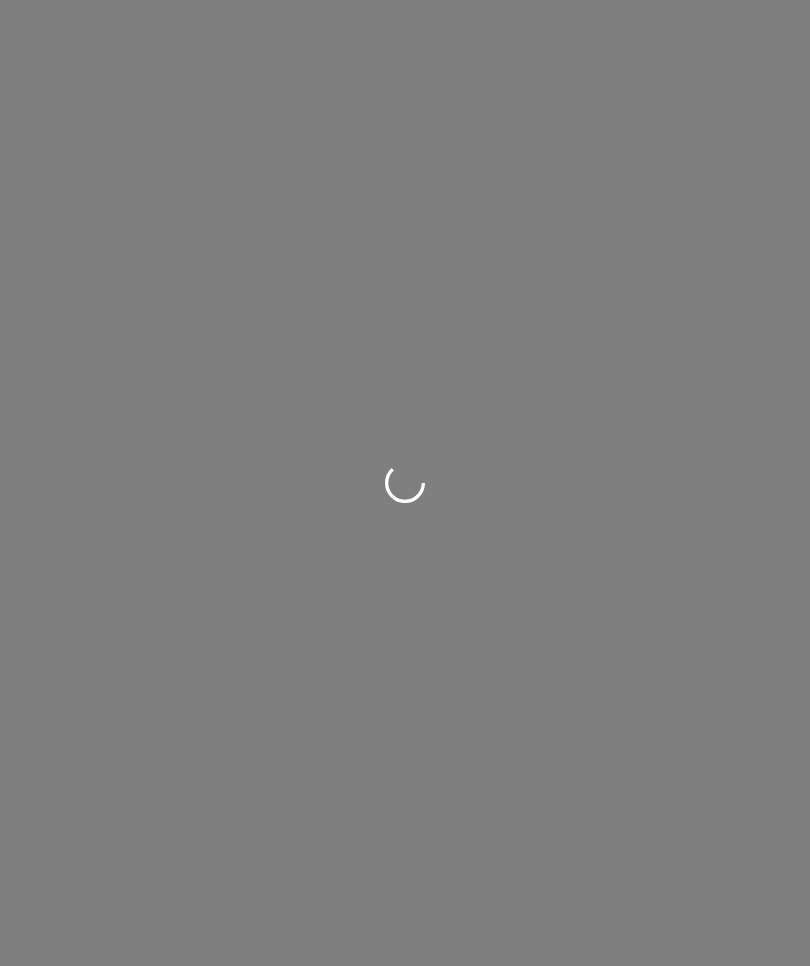 scroll, scrollTop: 0, scrollLeft: 0, axis: both 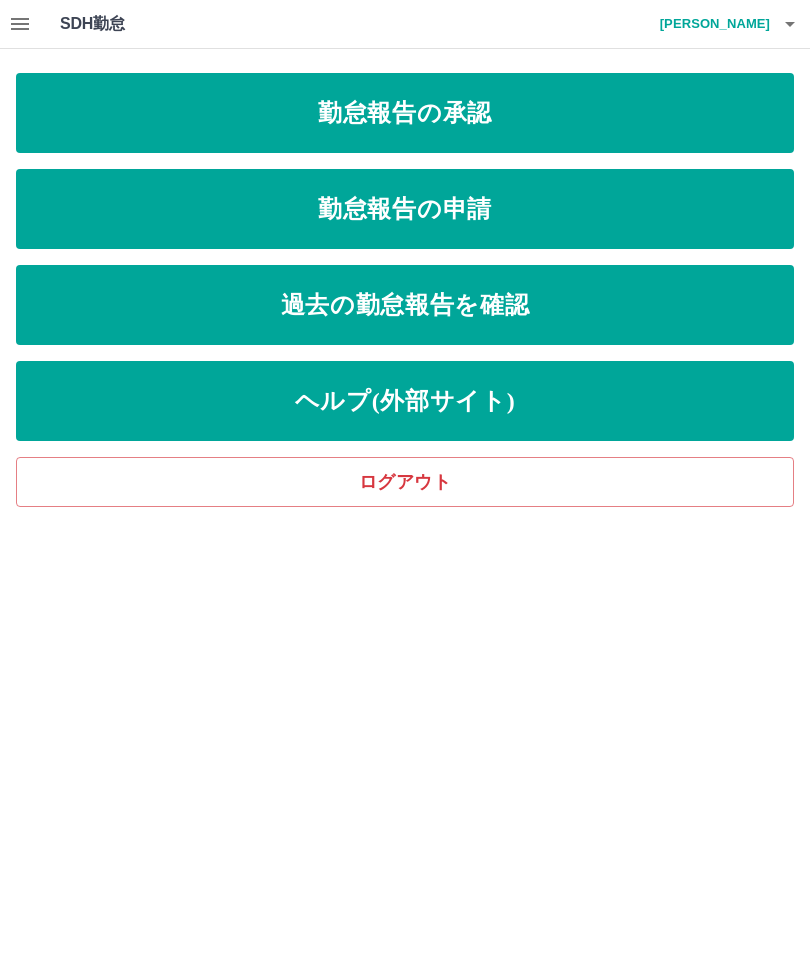 click on "勤怠報告の申請" at bounding box center (405, 209) 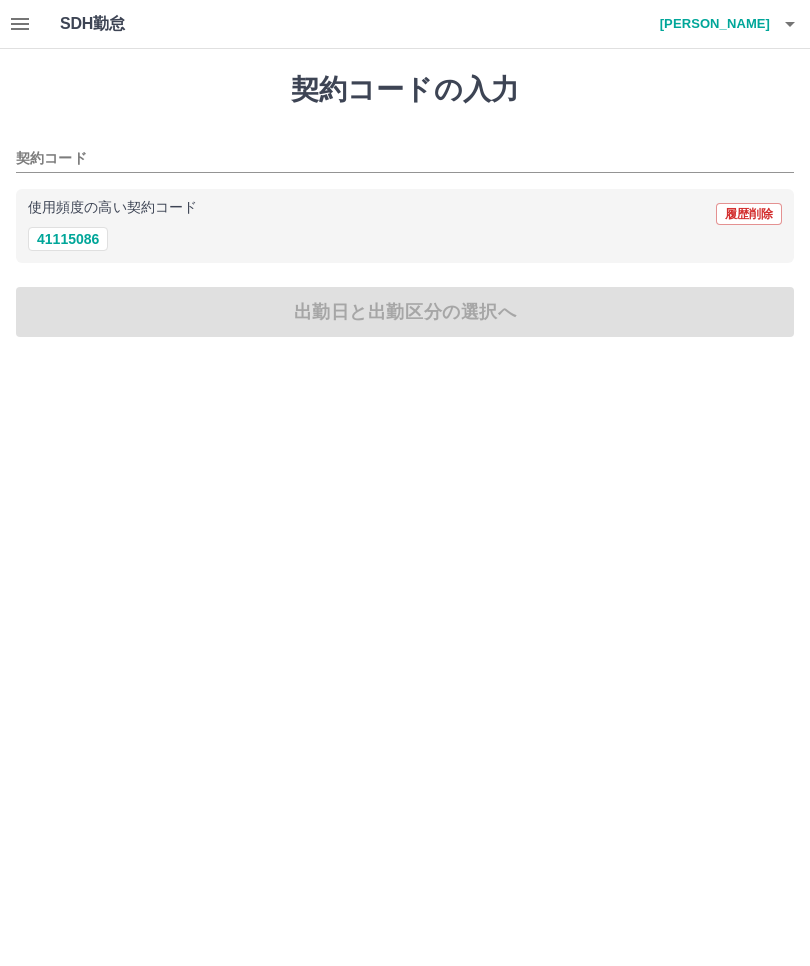 click on "41115086" at bounding box center [68, 239] 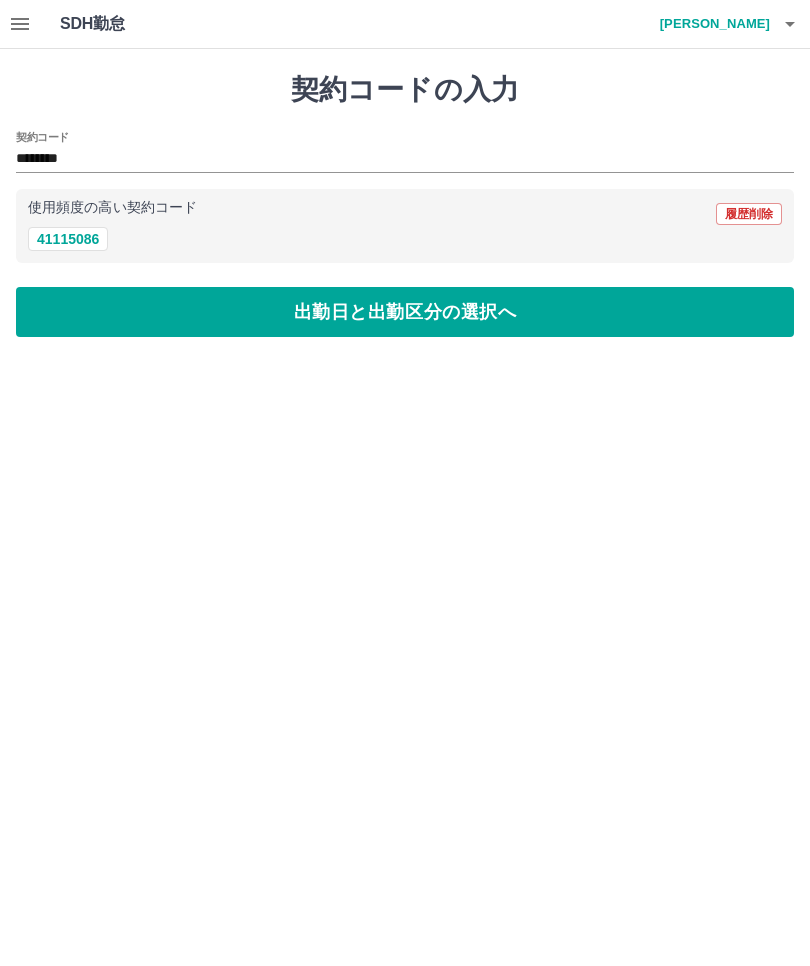 click on "出勤日と出勤区分の選択へ" at bounding box center [405, 312] 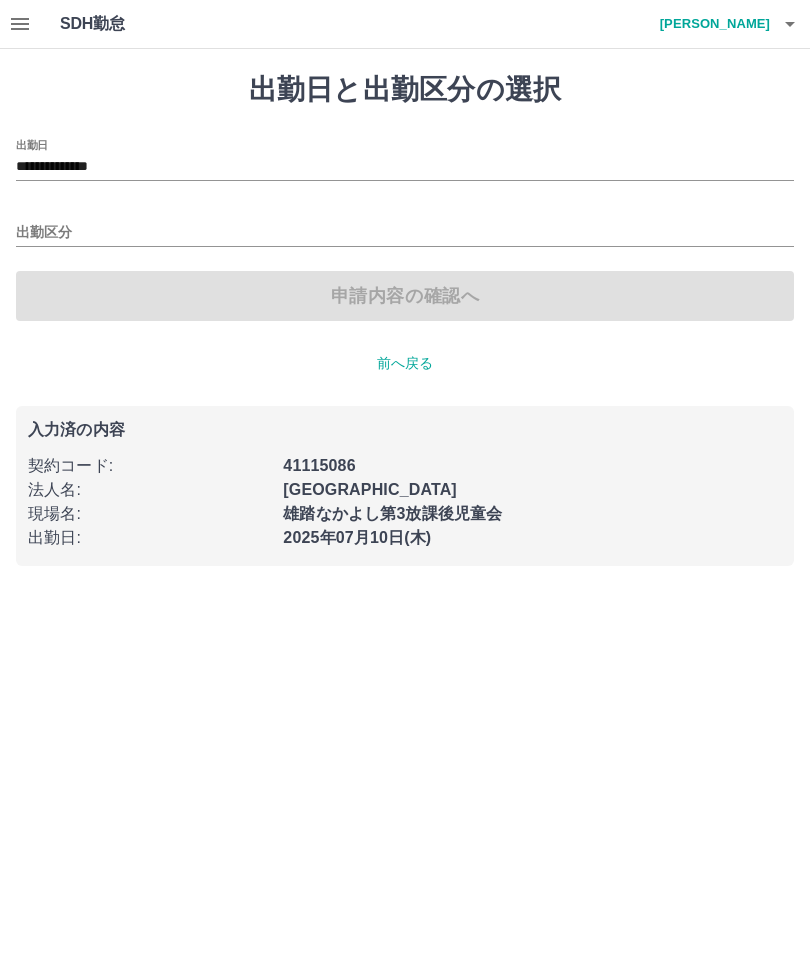 click on "出勤区分" at bounding box center (405, 233) 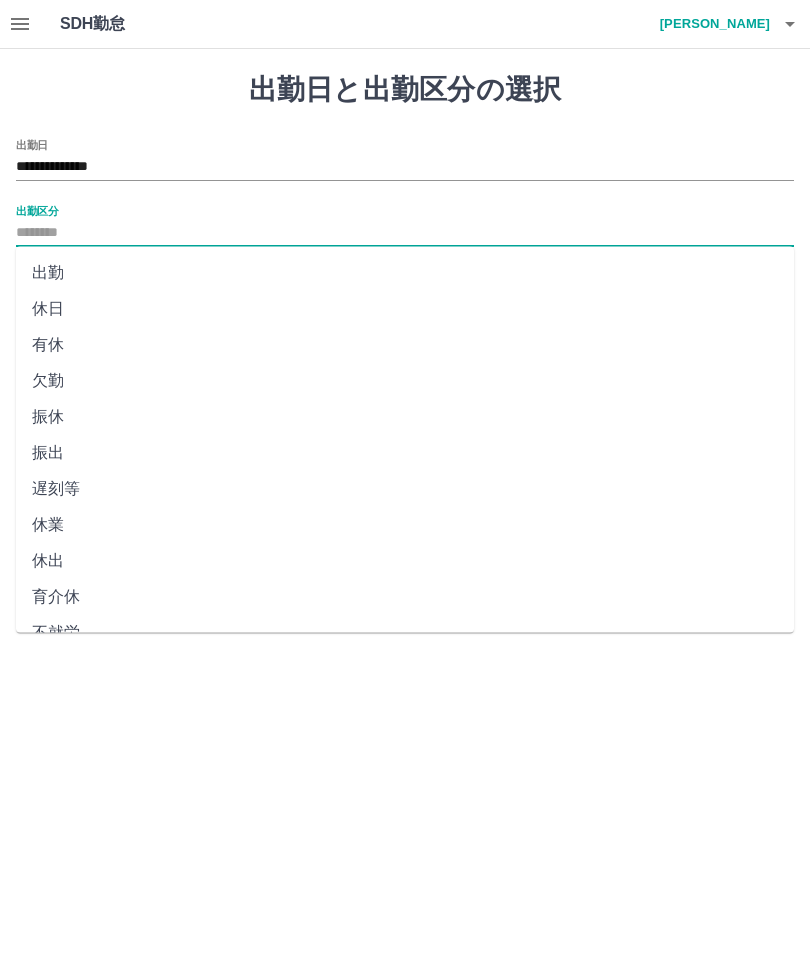 click on "出勤" at bounding box center [405, 273] 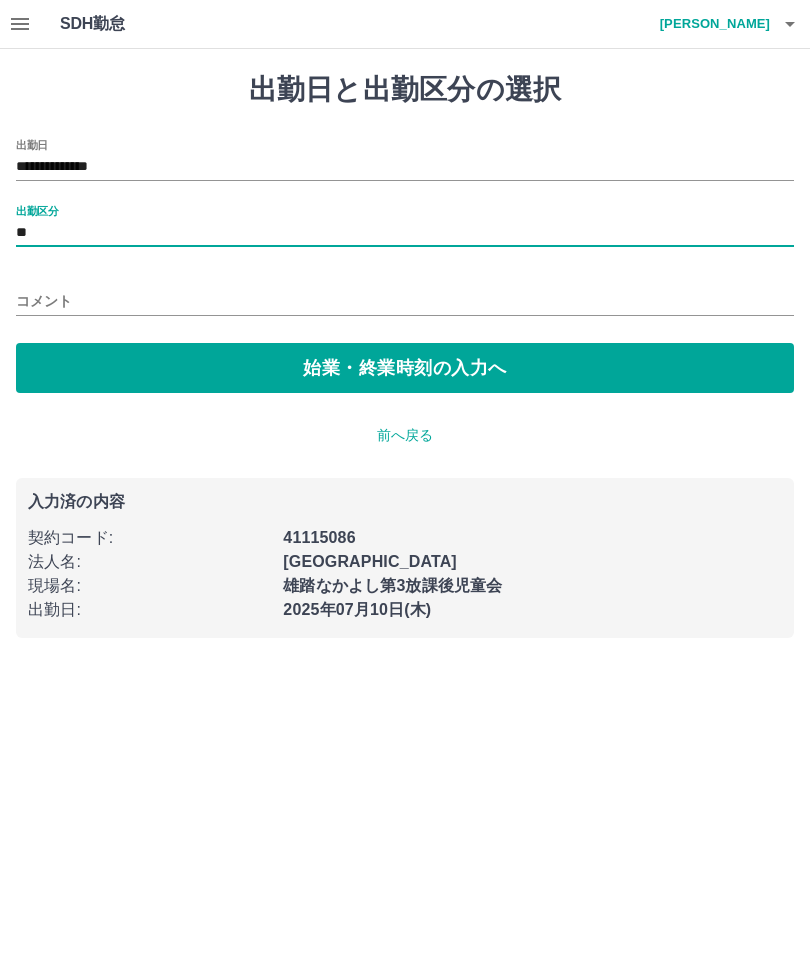 click on "始業・終業時刻の入力へ" at bounding box center (405, 368) 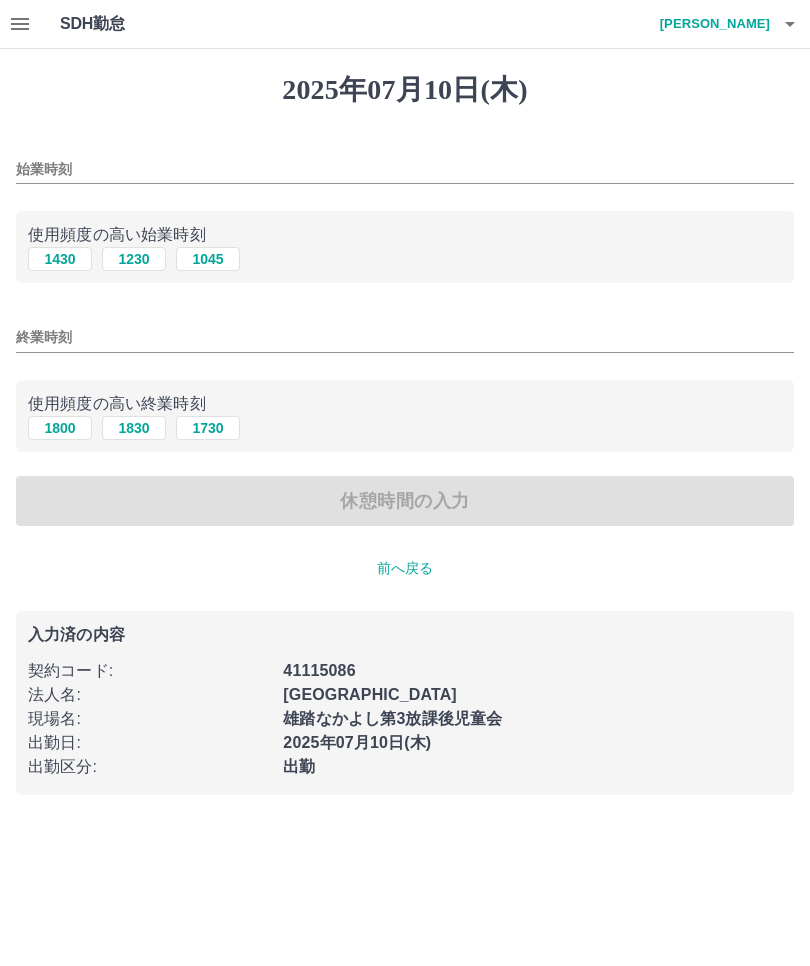 click on "1045" at bounding box center (208, 259) 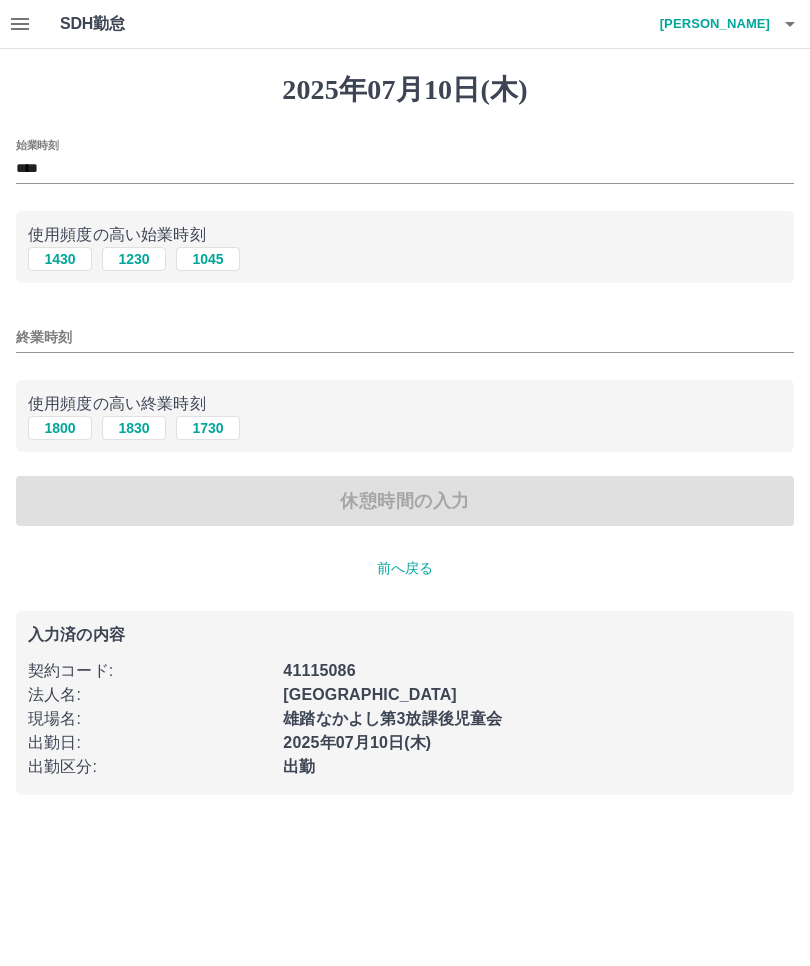 click on "1830" at bounding box center (134, 428) 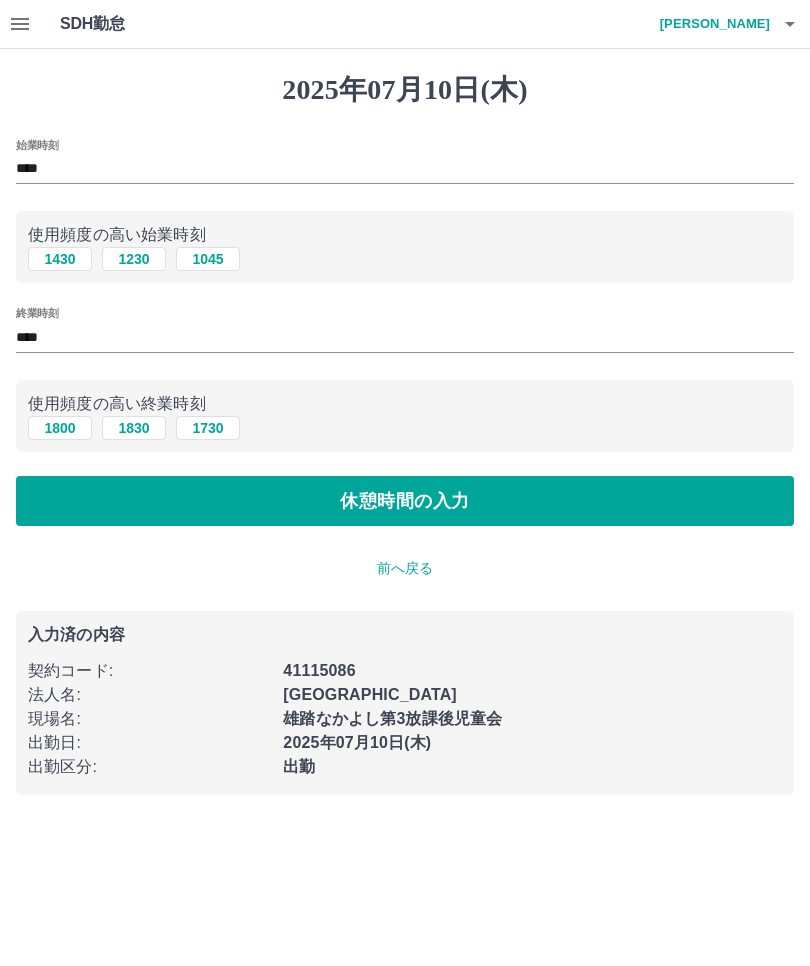 click on "休憩時間の入力" at bounding box center [405, 501] 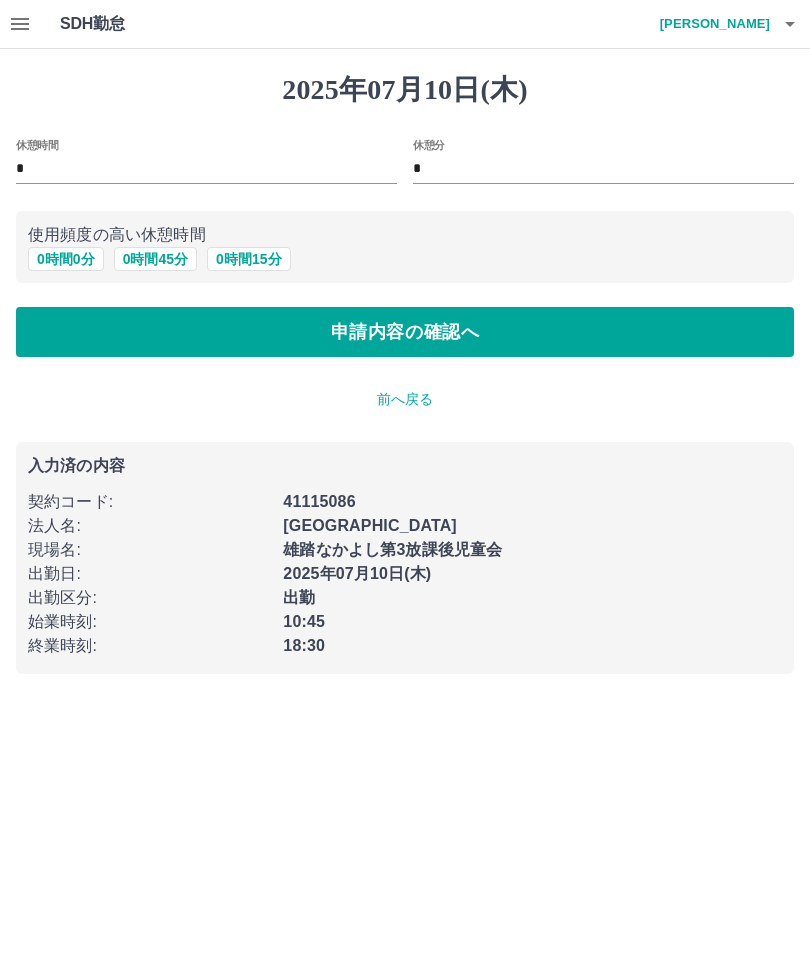 click on "0 時間 45 分" at bounding box center [155, 259] 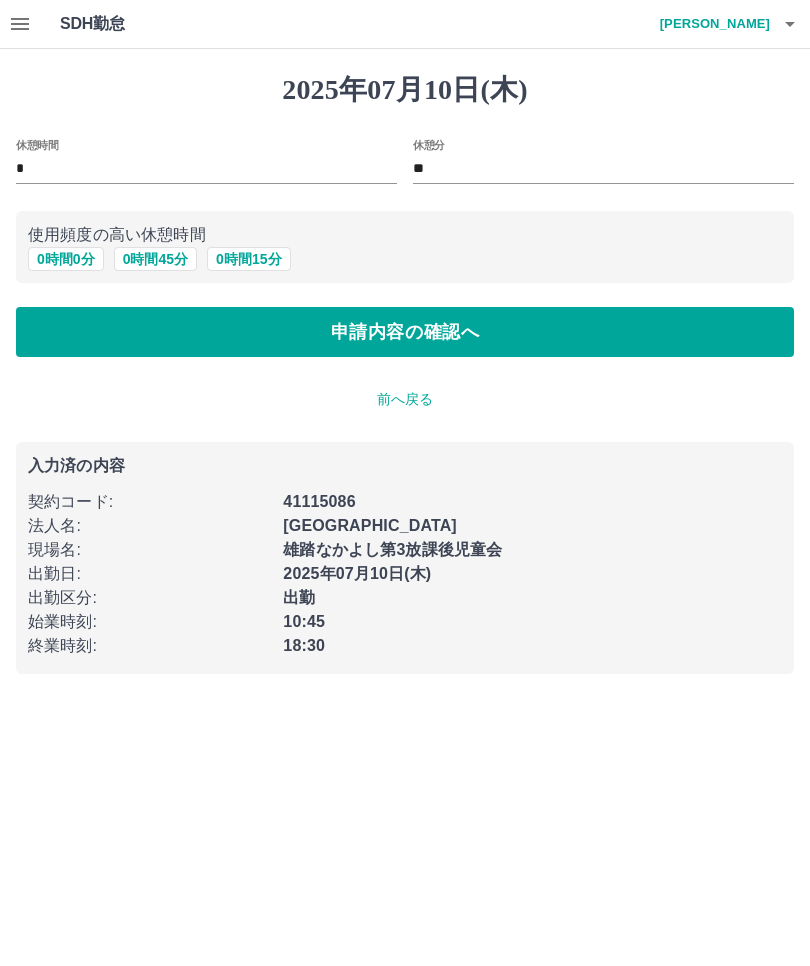 click on "申請内容の確認へ" at bounding box center (405, 332) 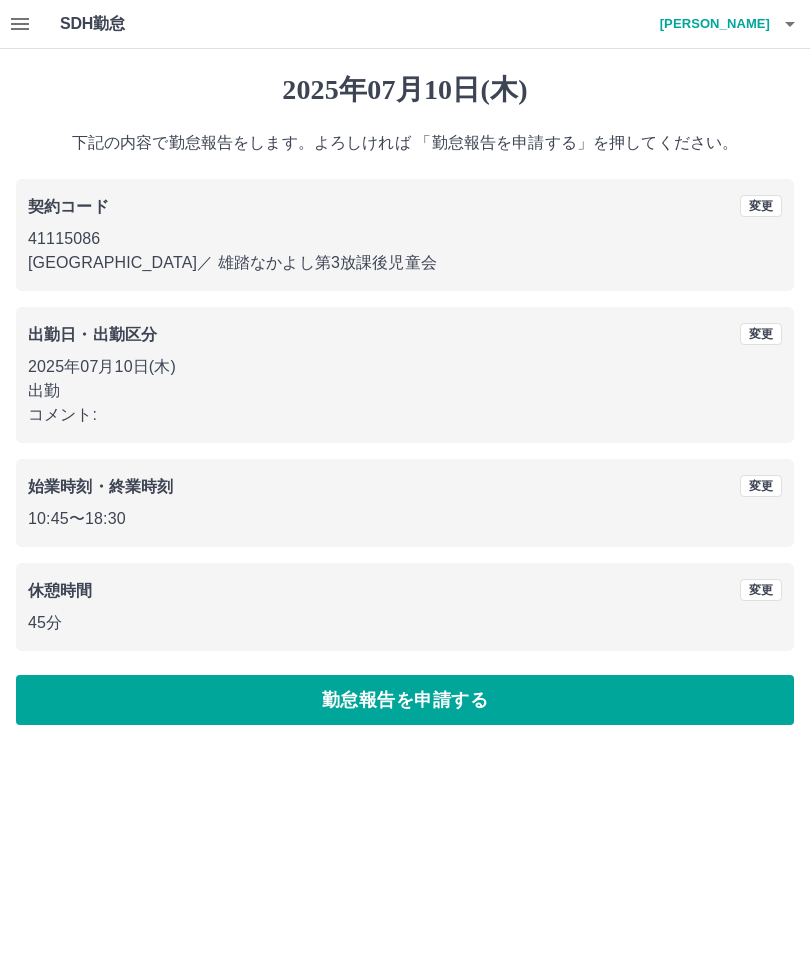 click on "勤怠報告を申請する" at bounding box center (405, 700) 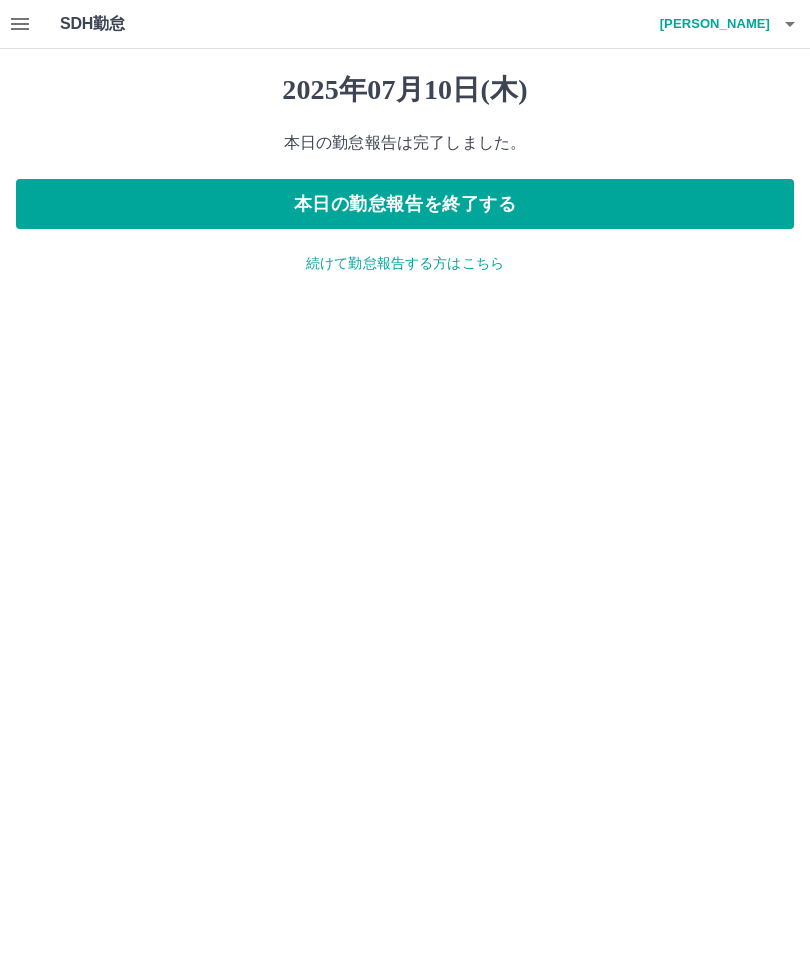 click on "本日の勤怠報告を終了する" at bounding box center (405, 204) 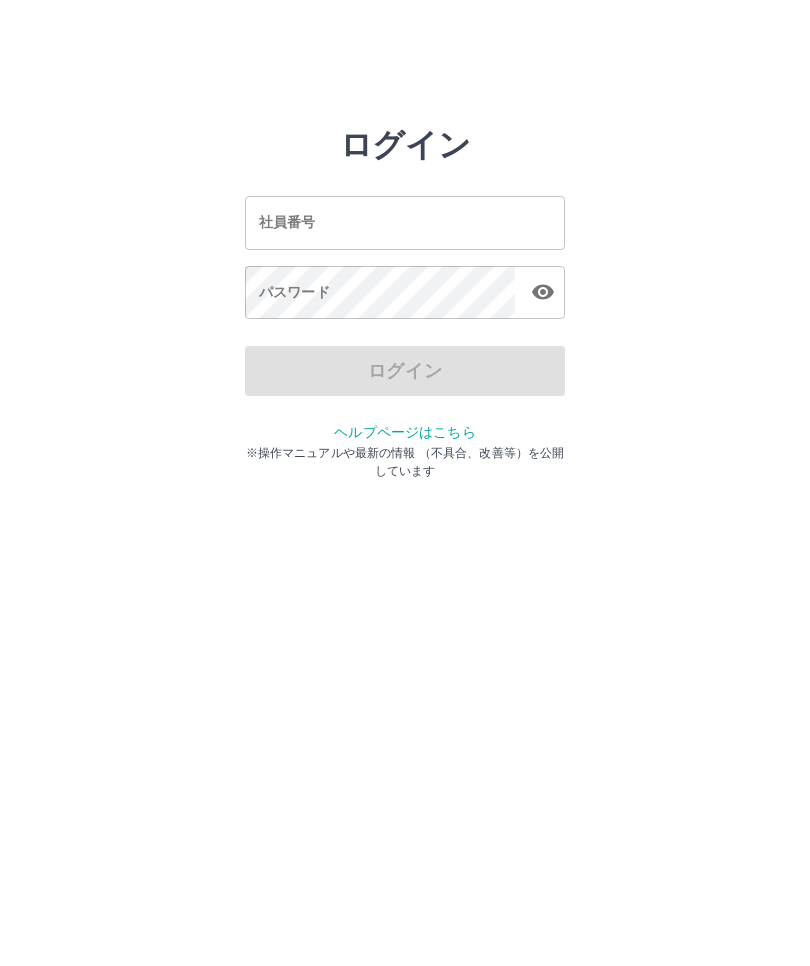 scroll, scrollTop: 0, scrollLeft: 0, axis: both 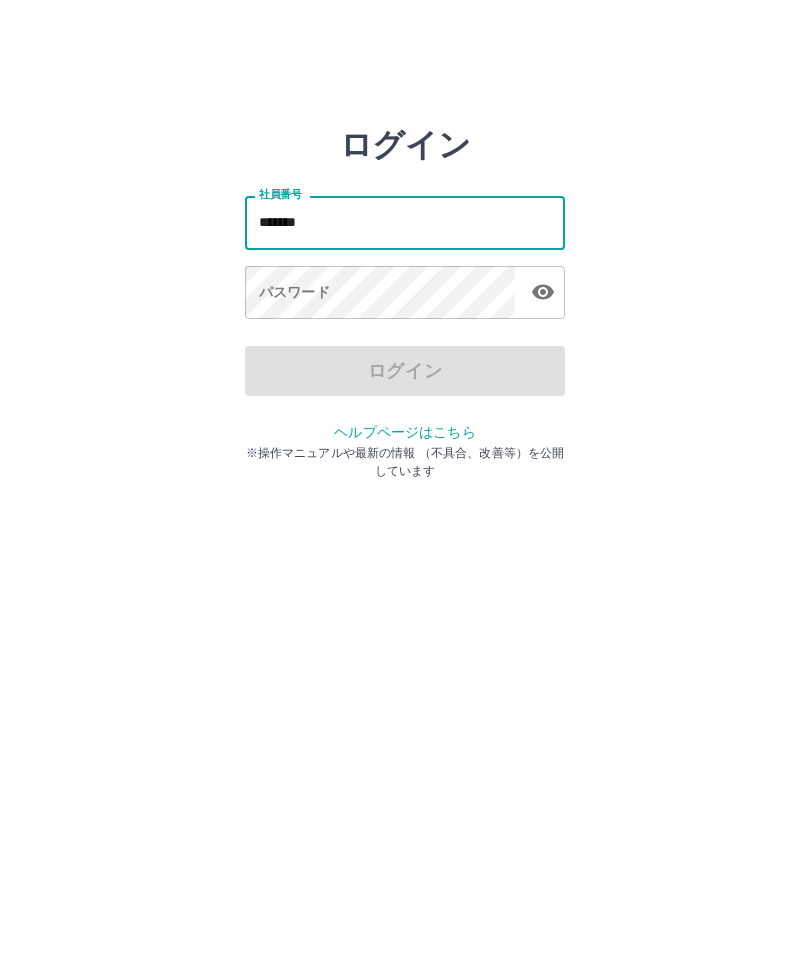 type on "*******" 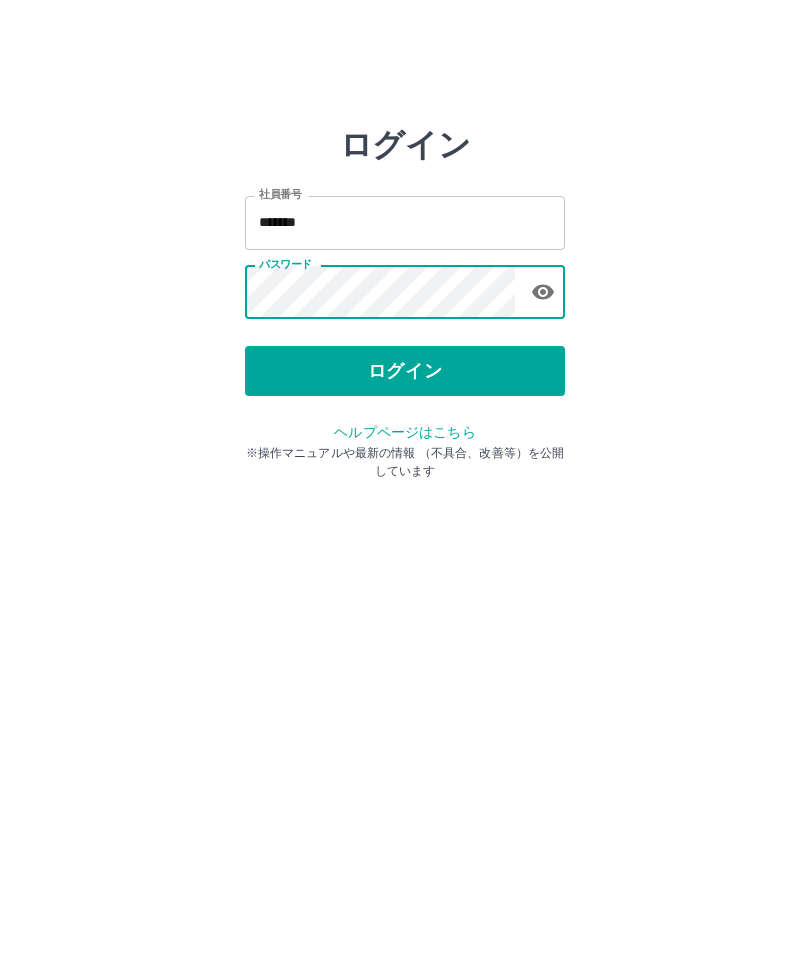 click on "ログイン" at bounding box center (405, 371) 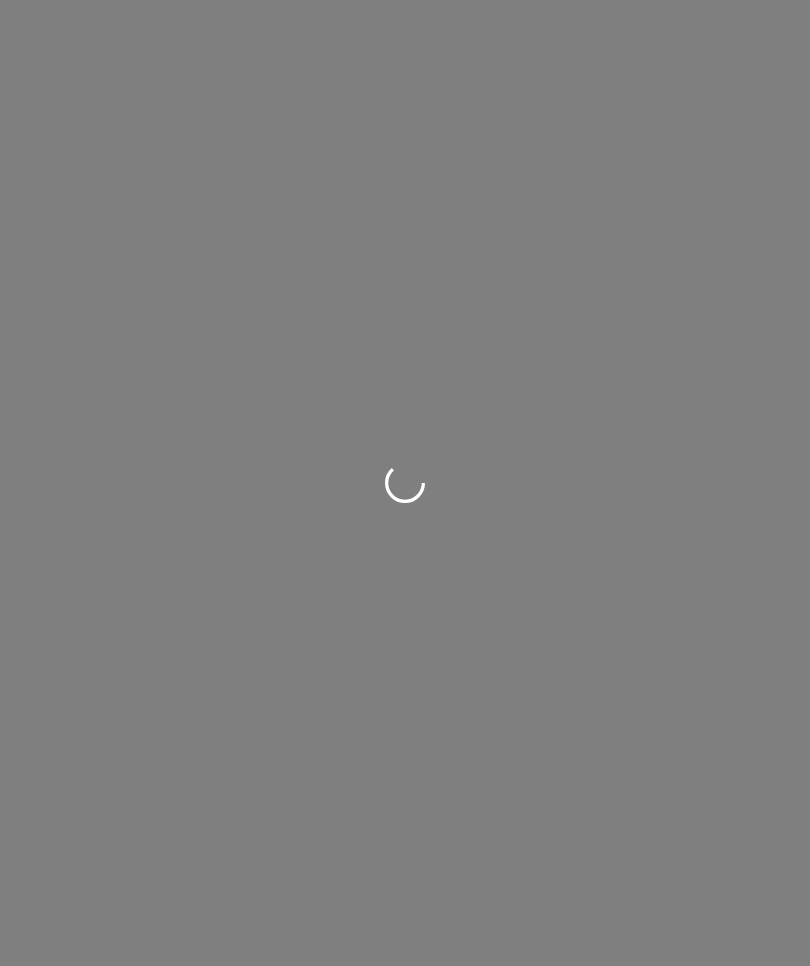 scroll, scrollTop: 0, scrollLeft: 0, axis: both 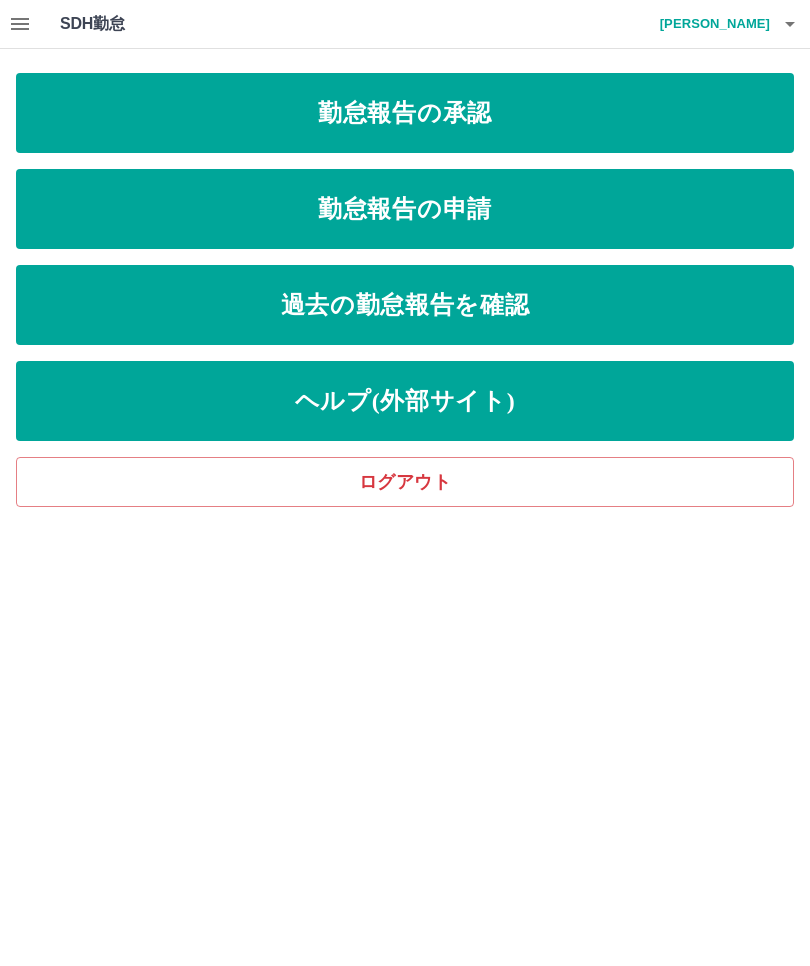 click on "勤怠報告の承認" at bounding box center (405, 113) 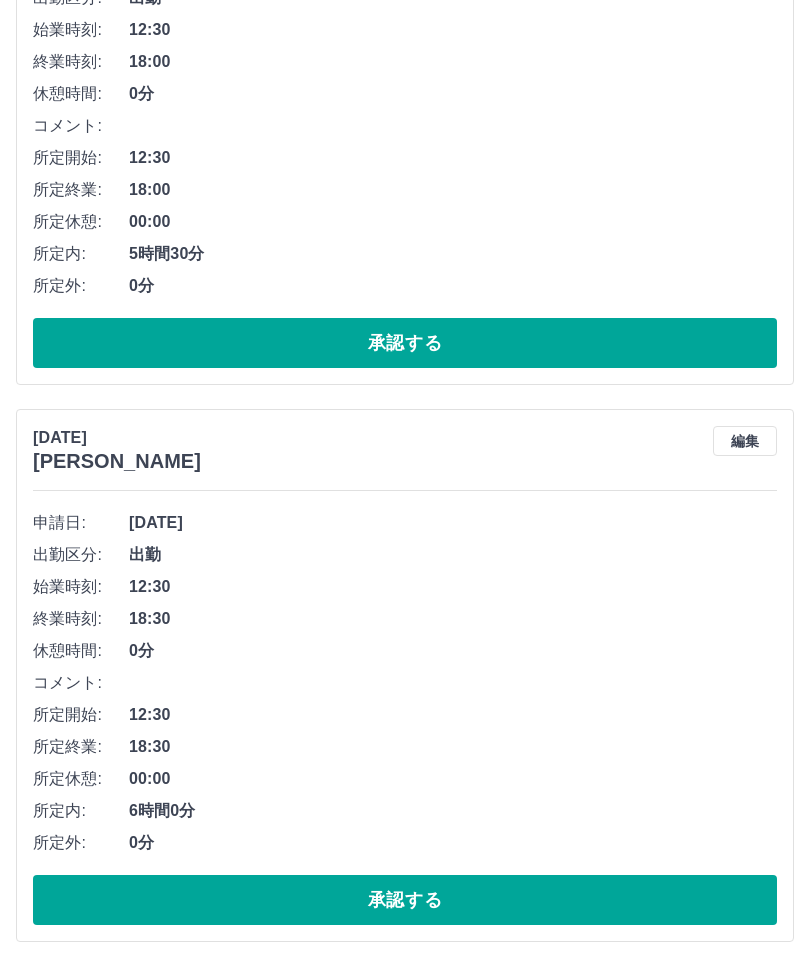 scroll, scrollTop: 2632, scrollLeft: 0, axis: vertical 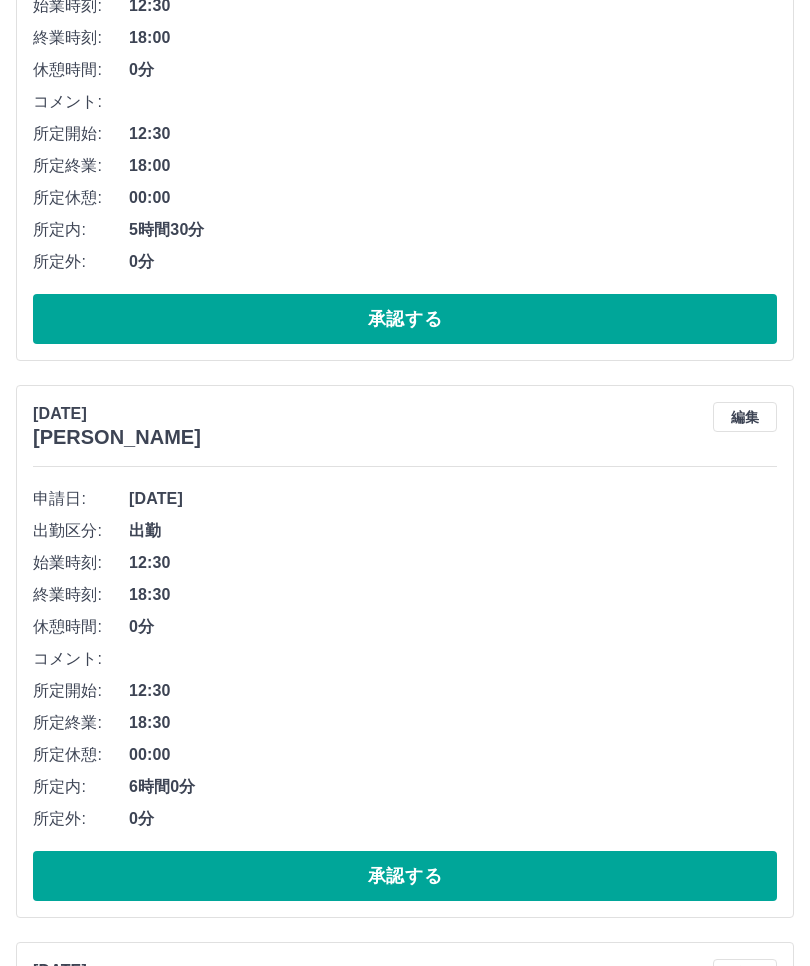 click on "編集" at bounding box center (745, 417) 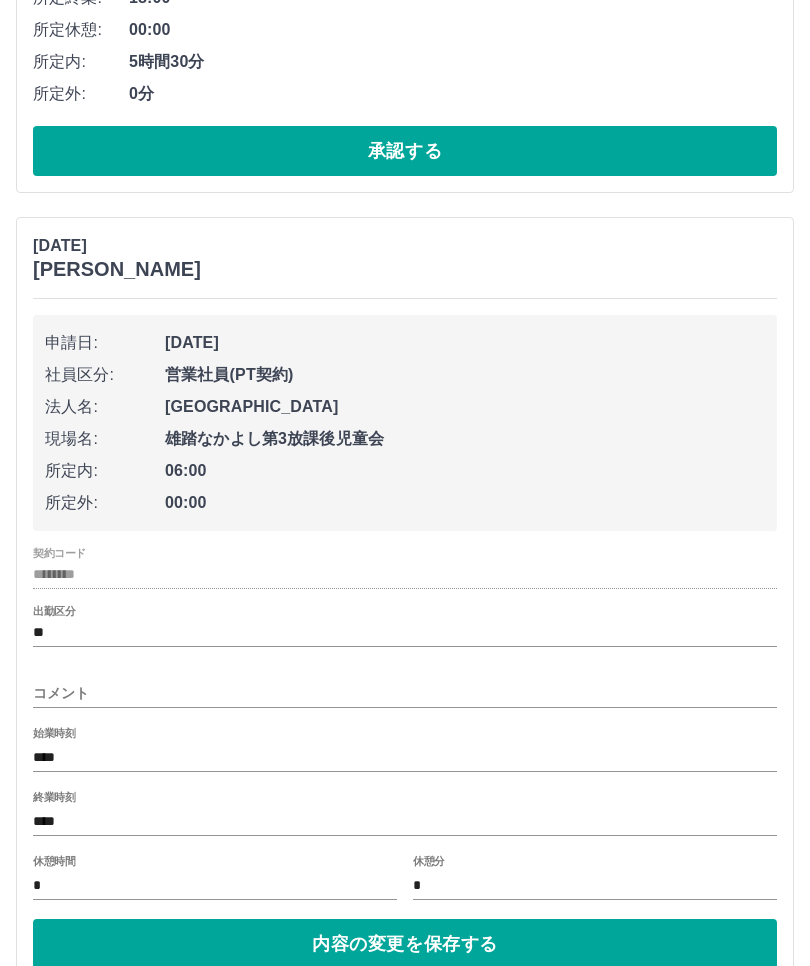 click on "****" at bounding box center (405, 822) 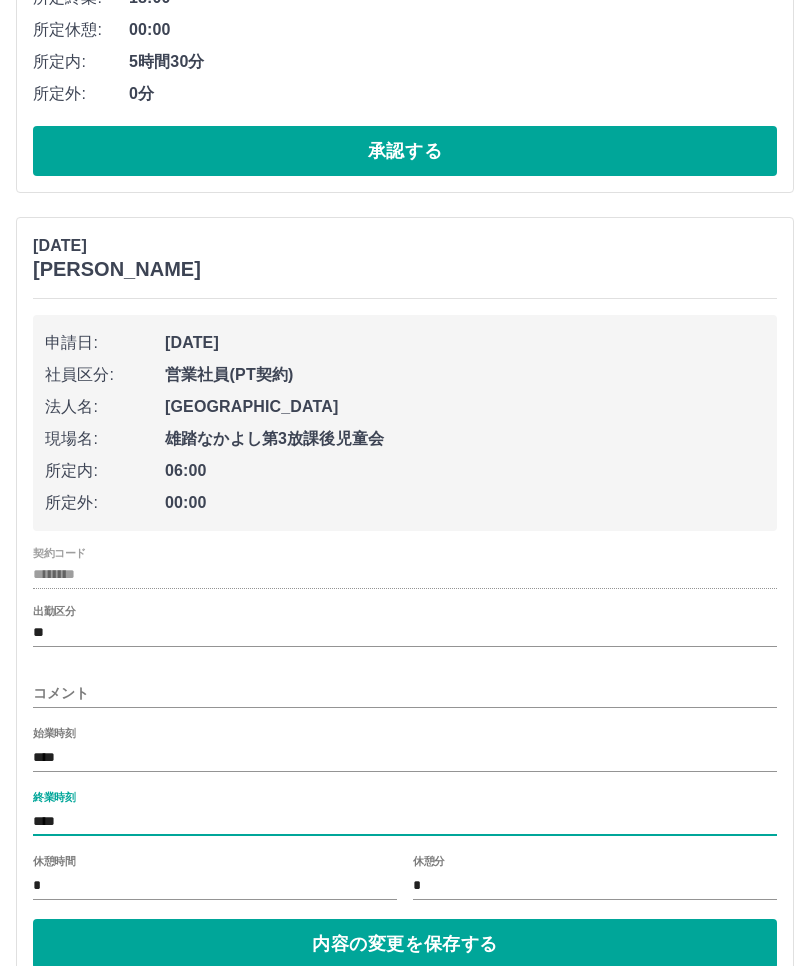 scroll, scrollTop: 2939, scrollLeft: 0, axis: vertical 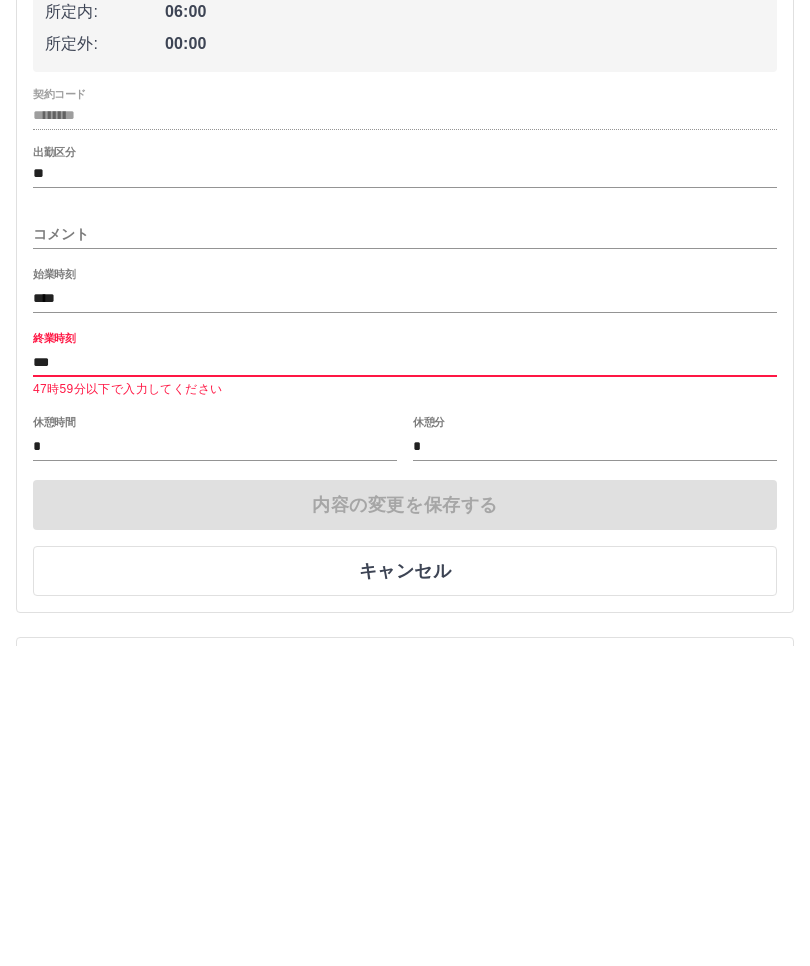 type on "****" 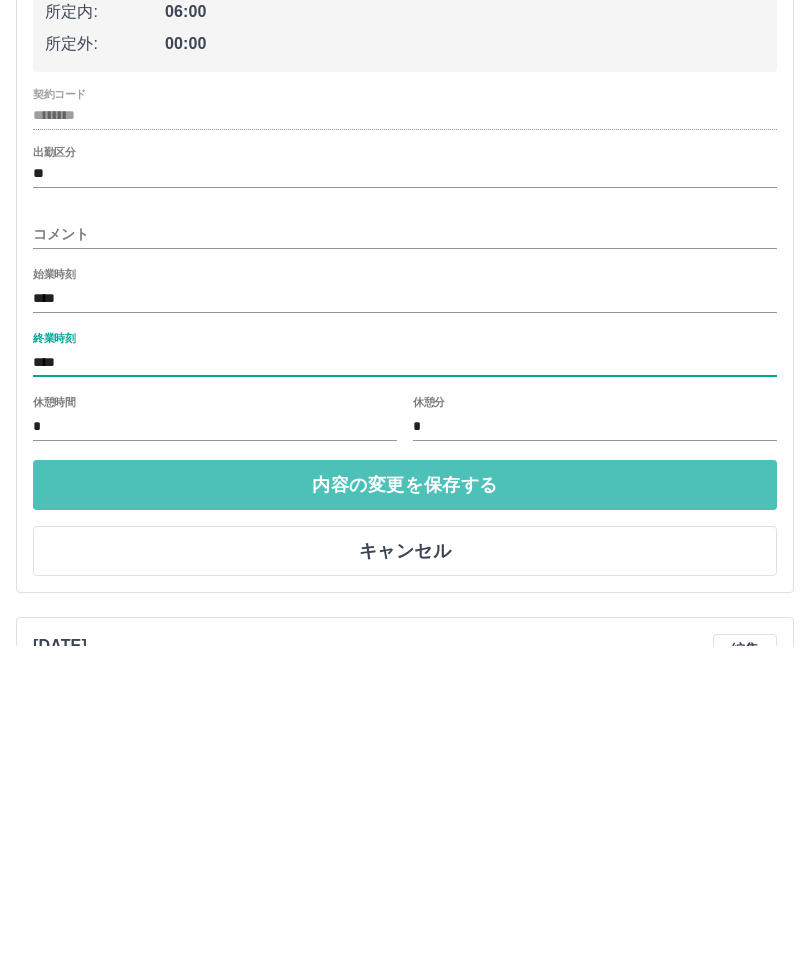 click on "内容の変更を保存する" at bounding box center [405, 805] 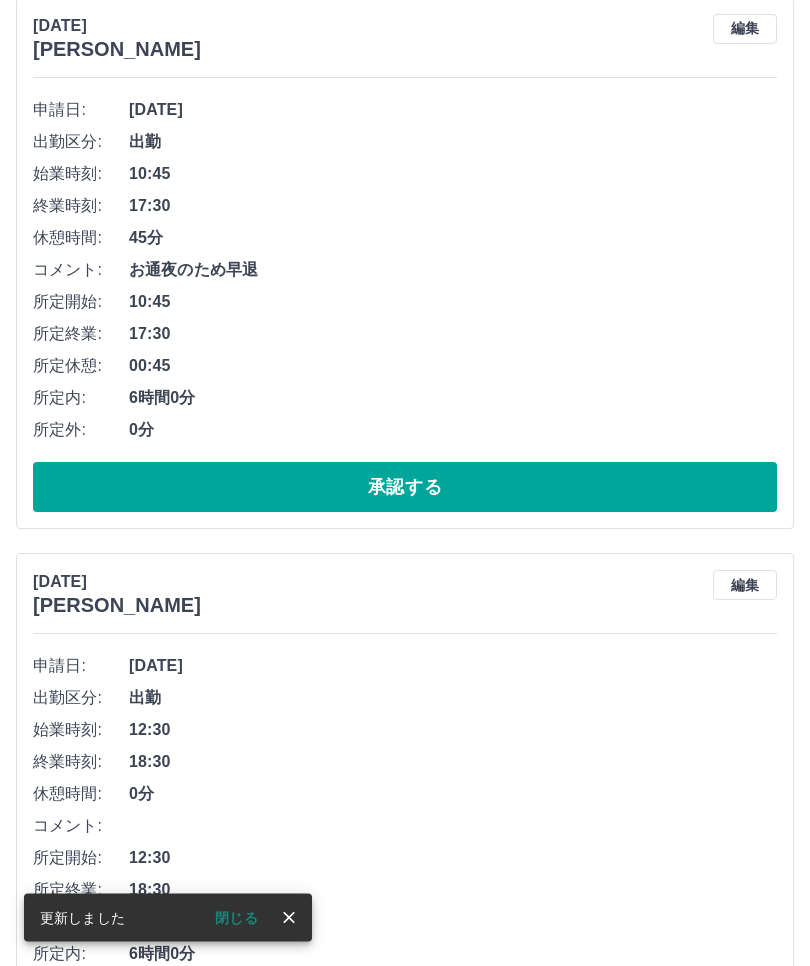 scroll, scrollTop: 3578, scrollLeft: 0, axis: vertical 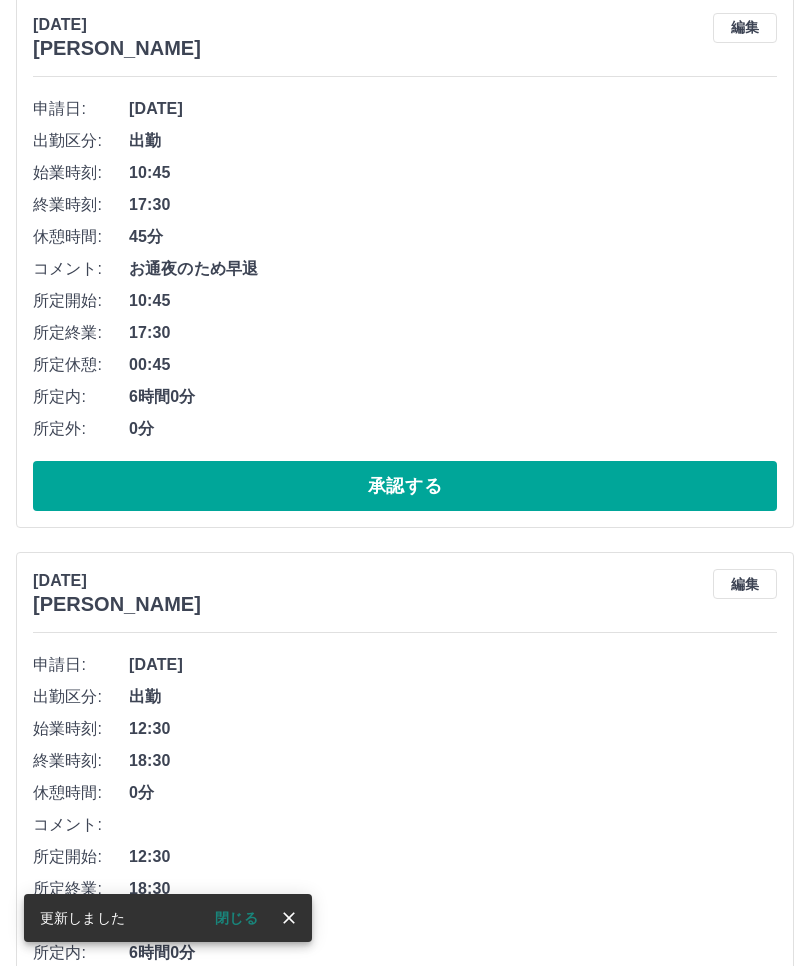 click on "編集" at bounding box center [745, 584] 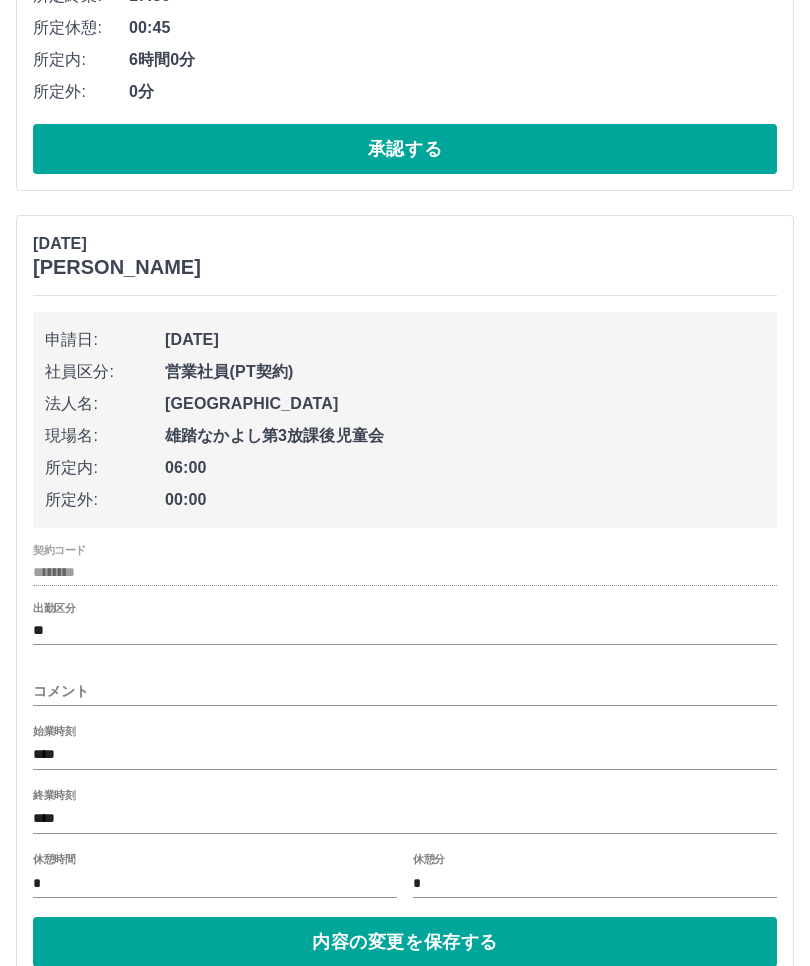 click on "****" at bounding box center (405, 819) 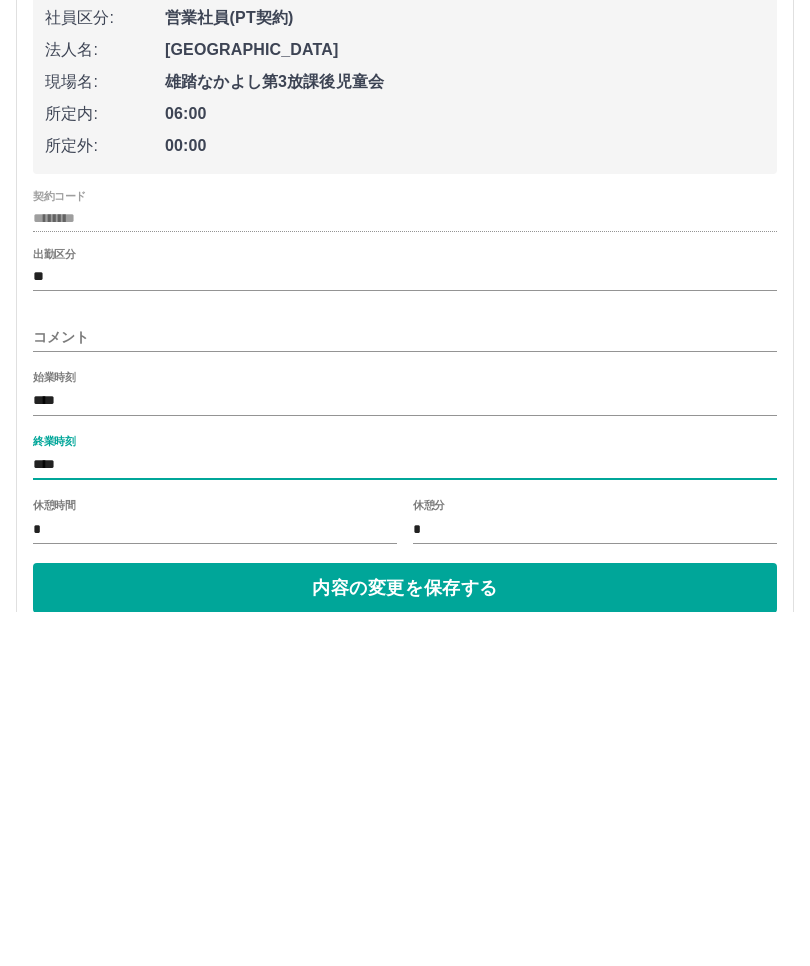 scroll, scrollTop: 4018, scrollLeft: 0, axis: vertical 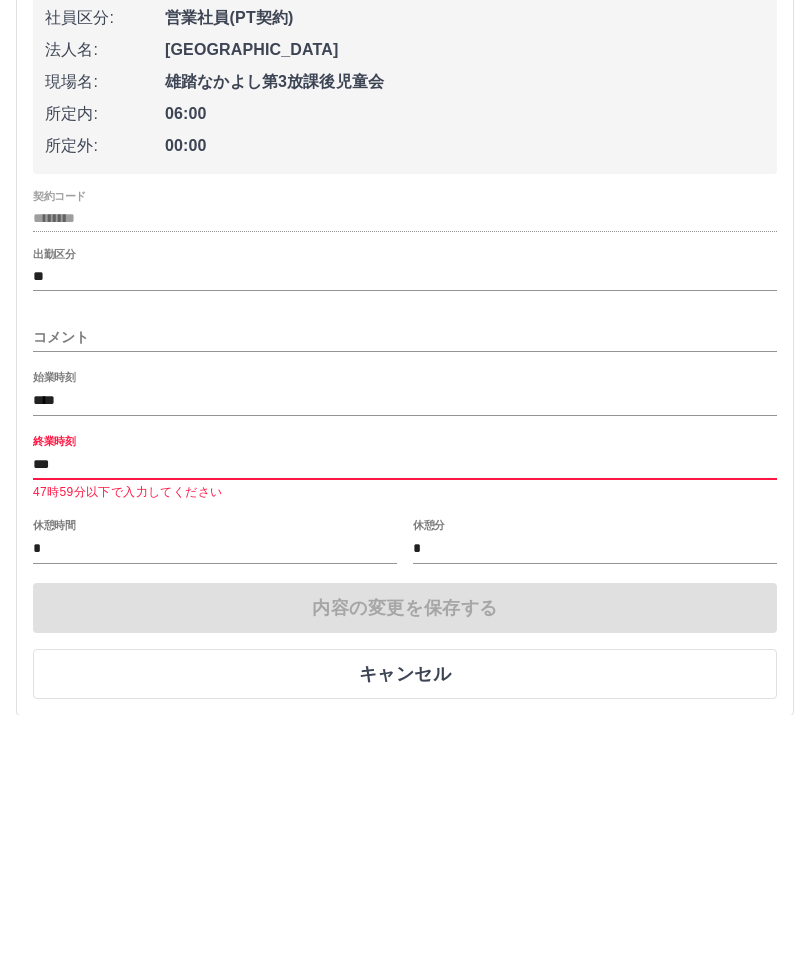 type on "****" 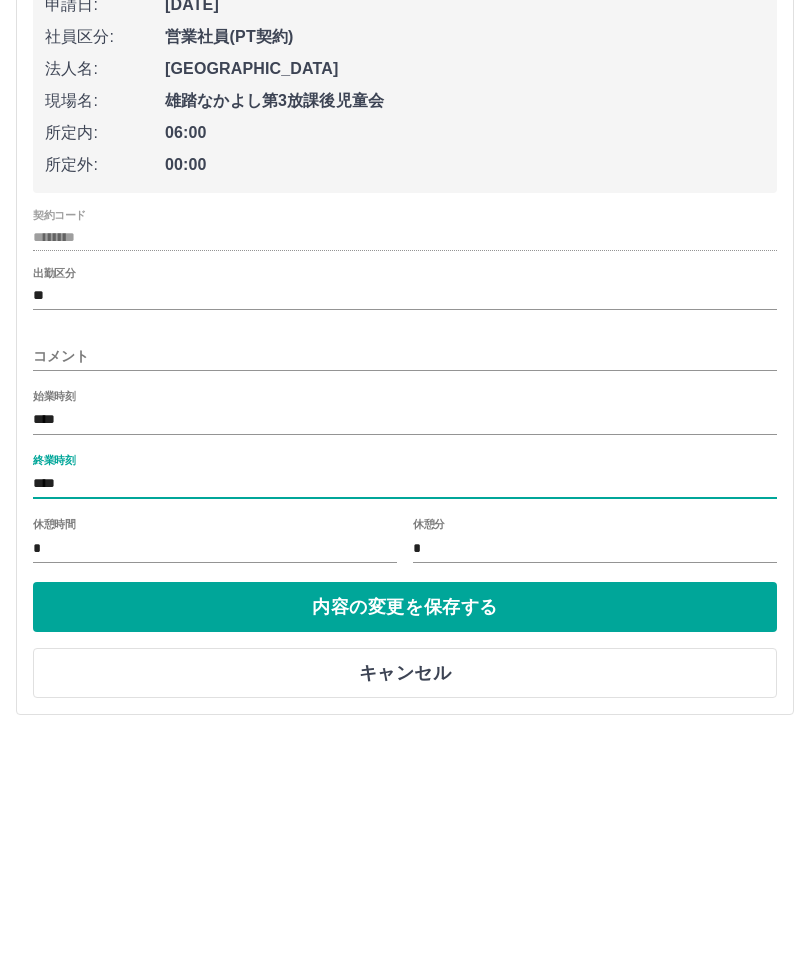 click on "内容の変更を保存する" at bounding box center [405, 839] 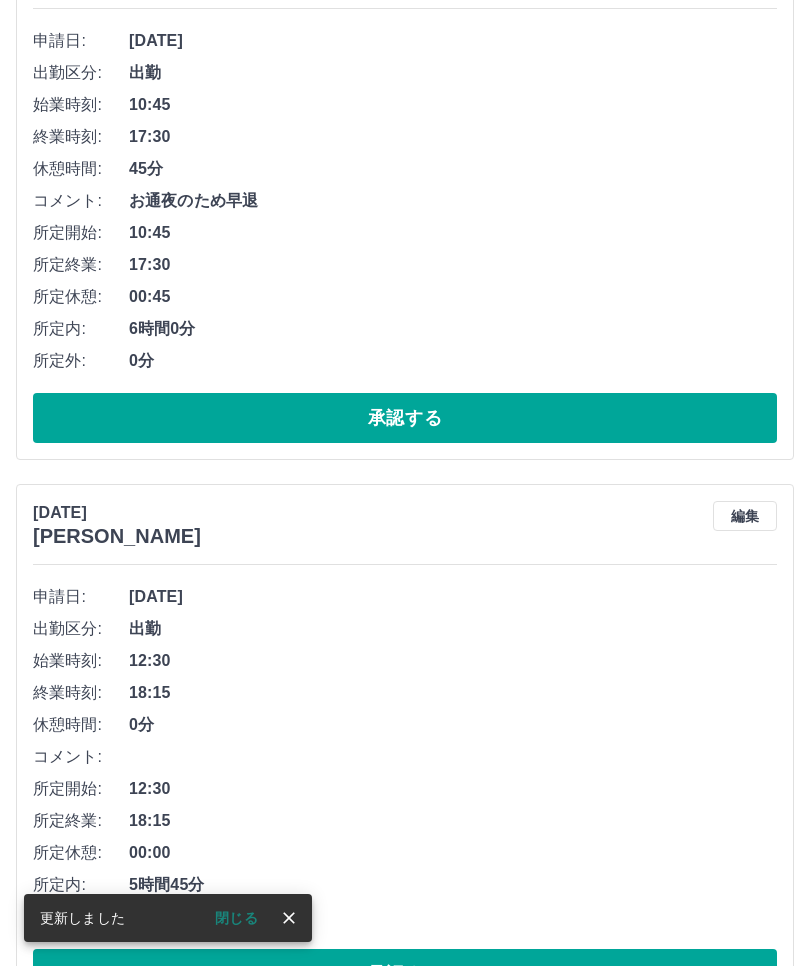 click on "閉じる" at bounding box center (236, 918) 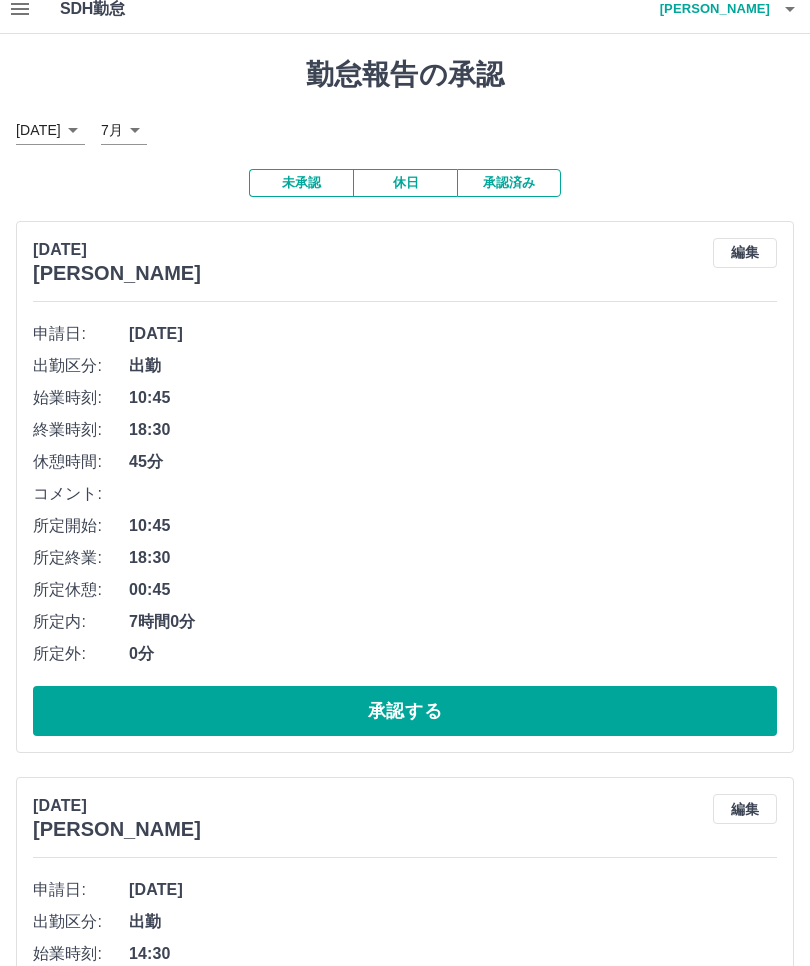 scroll, scrollTop: 0, scrollLeft: 0, axis: both 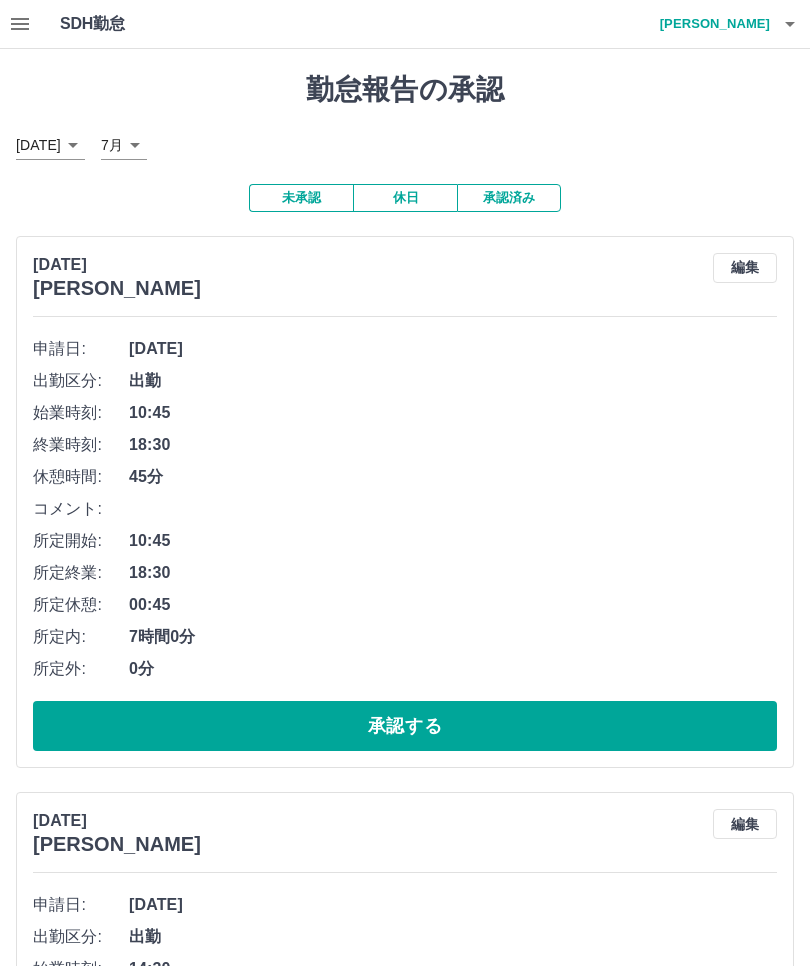click 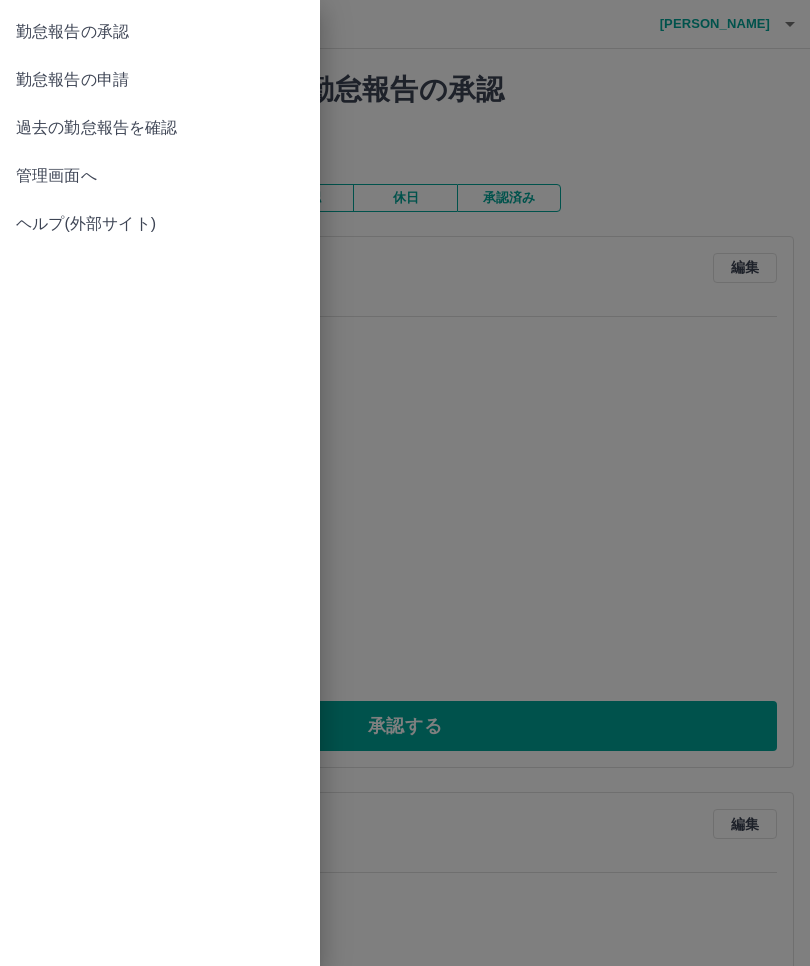 click on "管理画面へ" at bounding box center [160, 176] 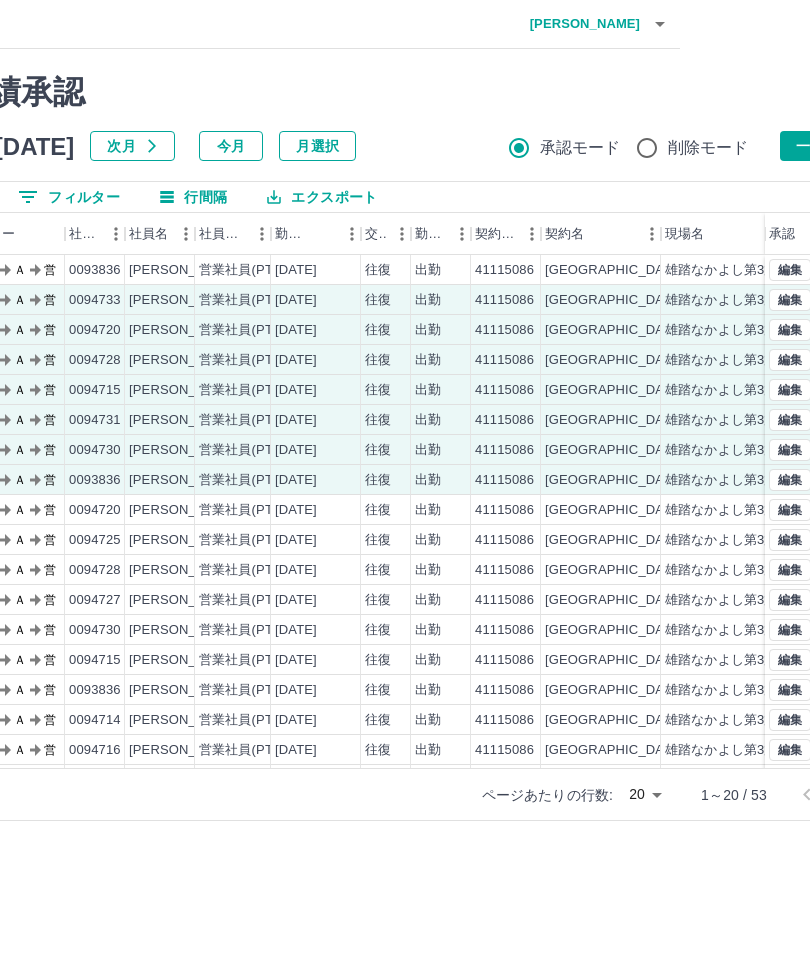 scroll, scrollTop: 0, scrollLeft: 214, axis: horizontal 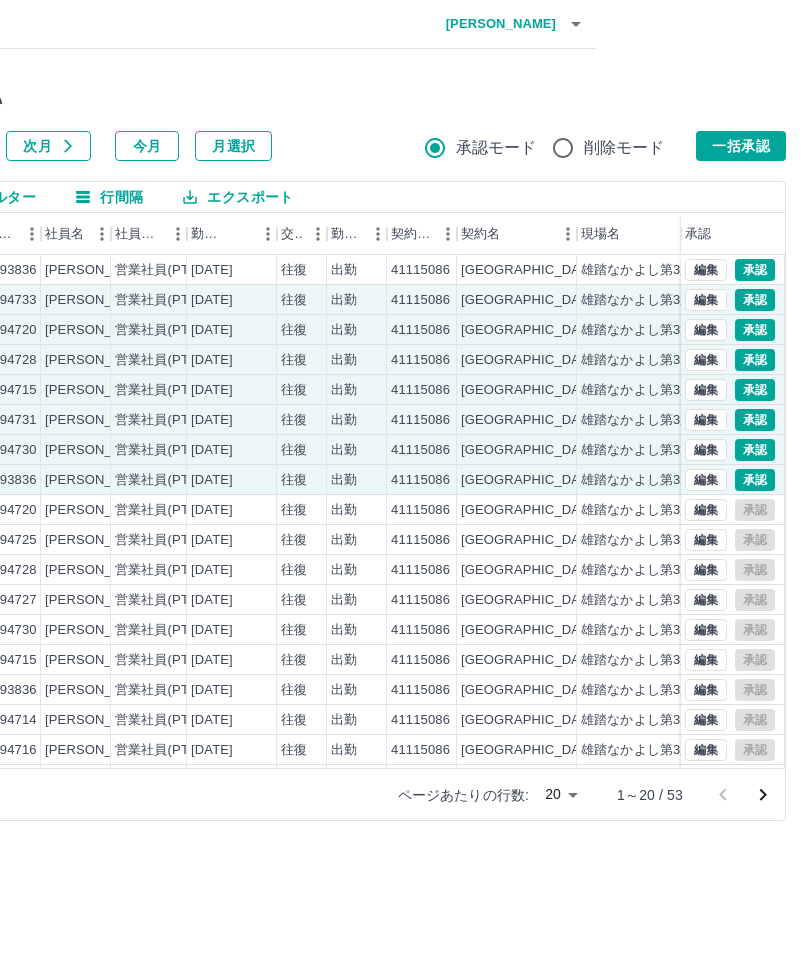 click on "一括承認" at bounding box center [741, 146] 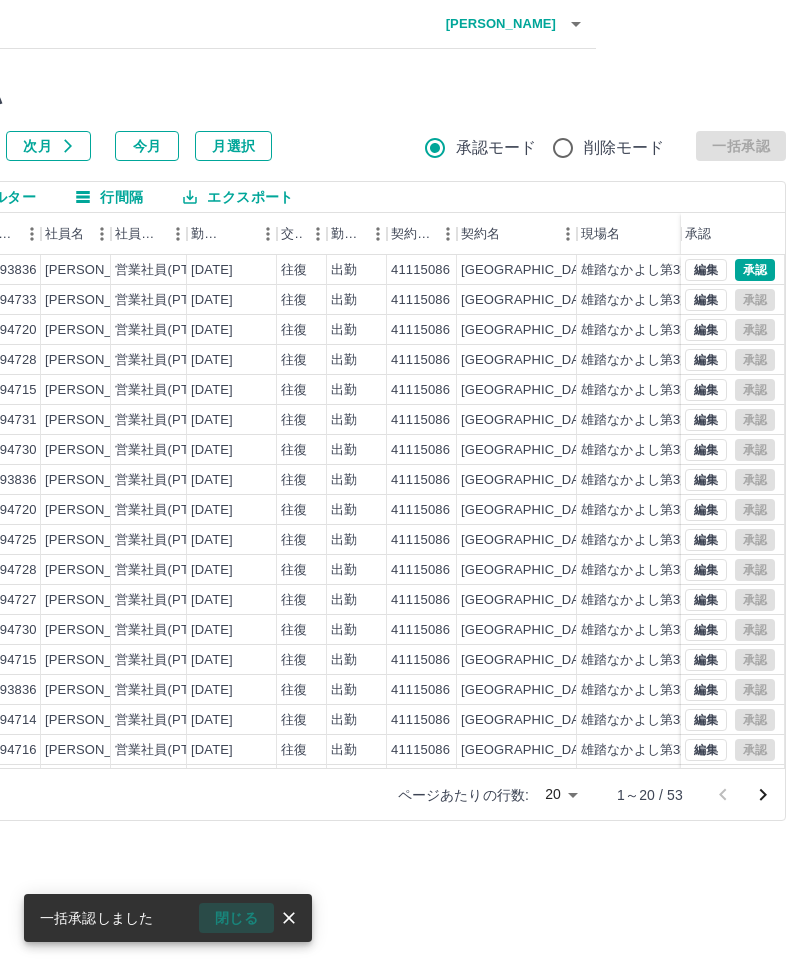 click on "閉じる" at bounding box center [236, 918] 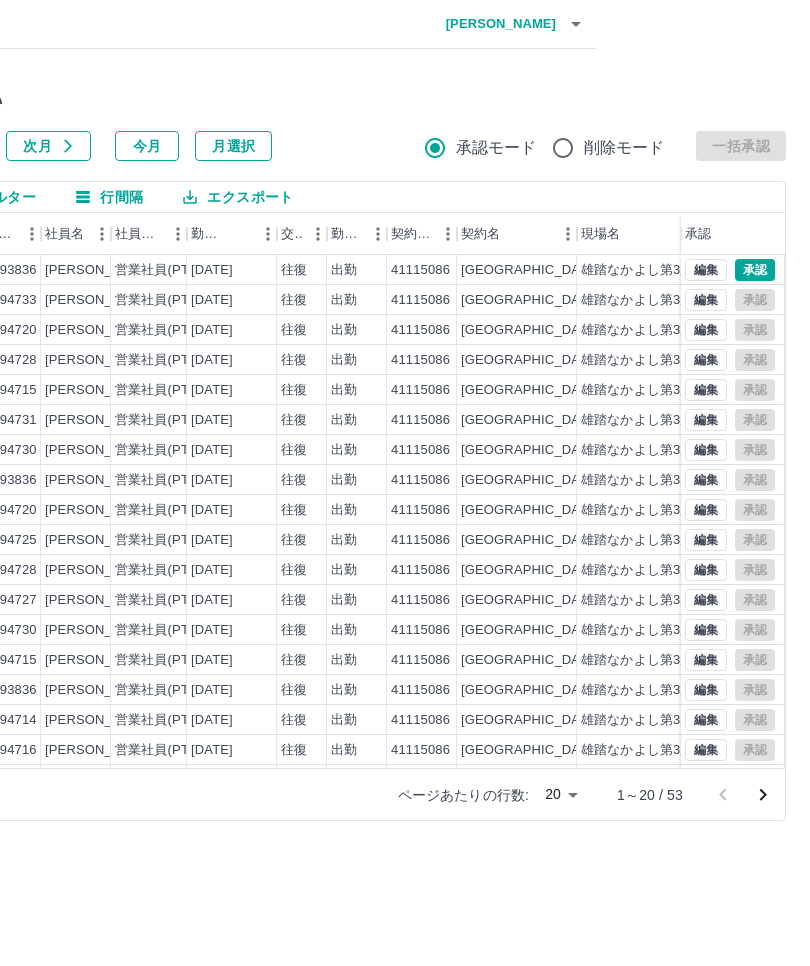 click 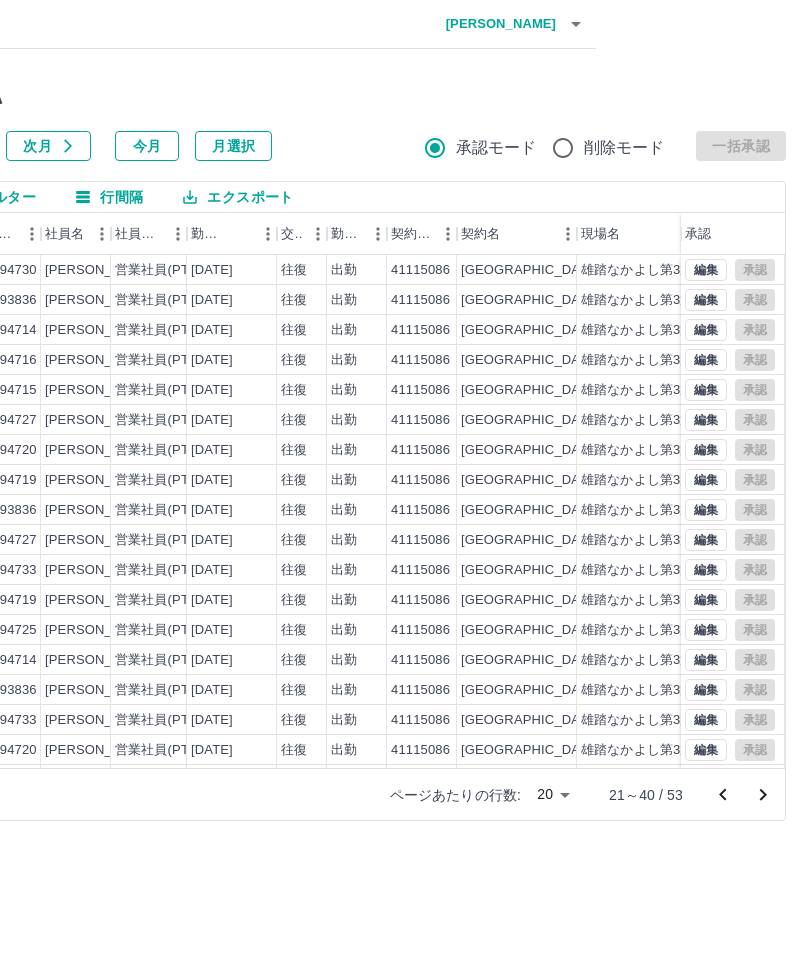 click 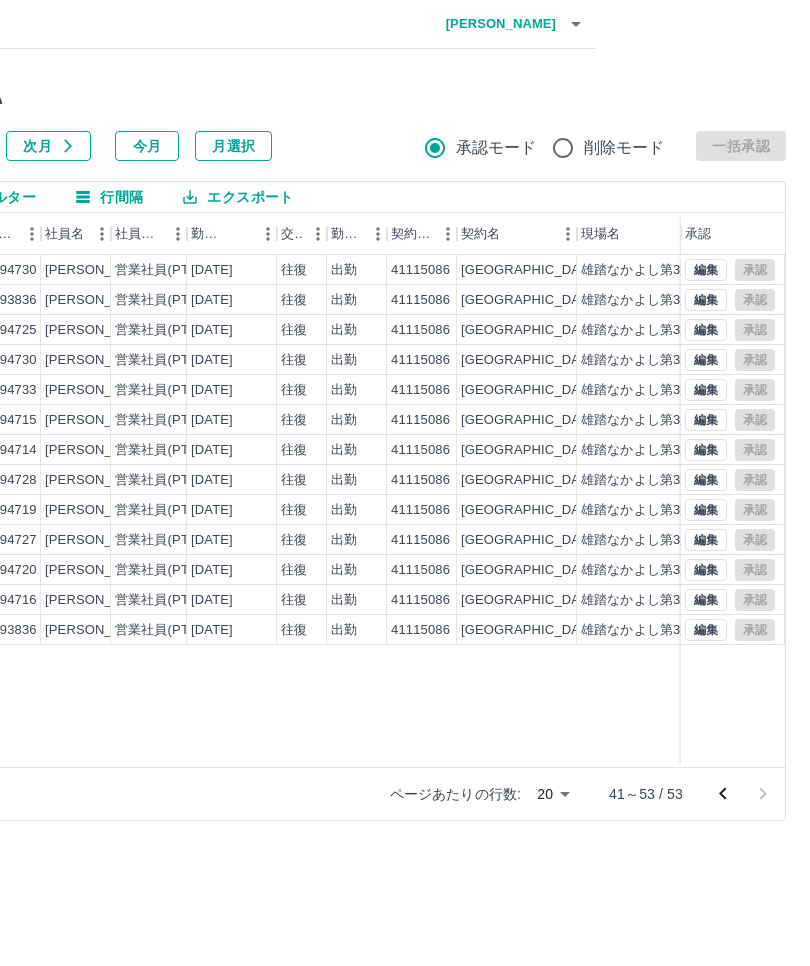 click at bounding box center (576, 24) 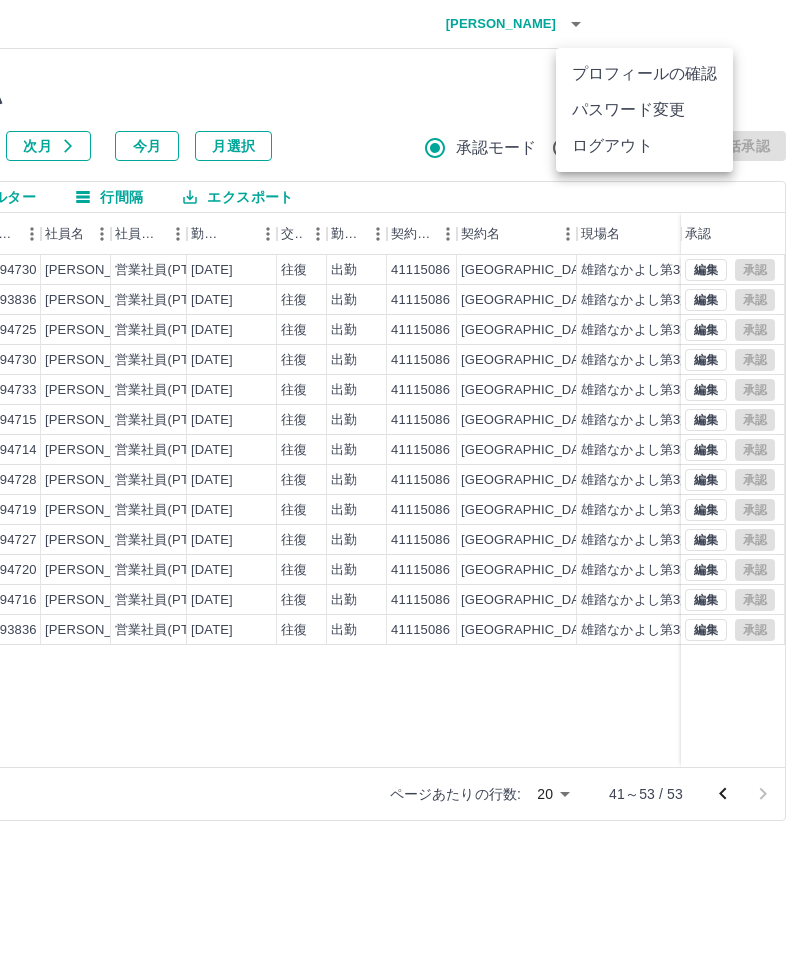 click on "ログアウト" at bounding box center [644, 146] 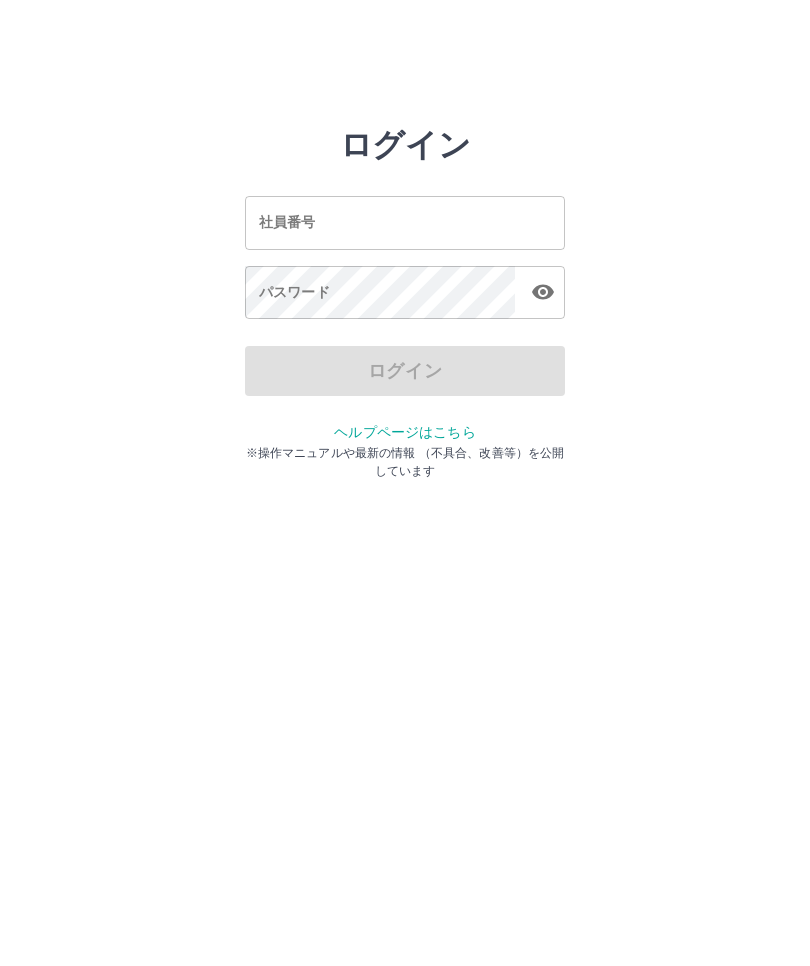 scroll, scrollTop: 0, scrollLeft: 0, axis: both 